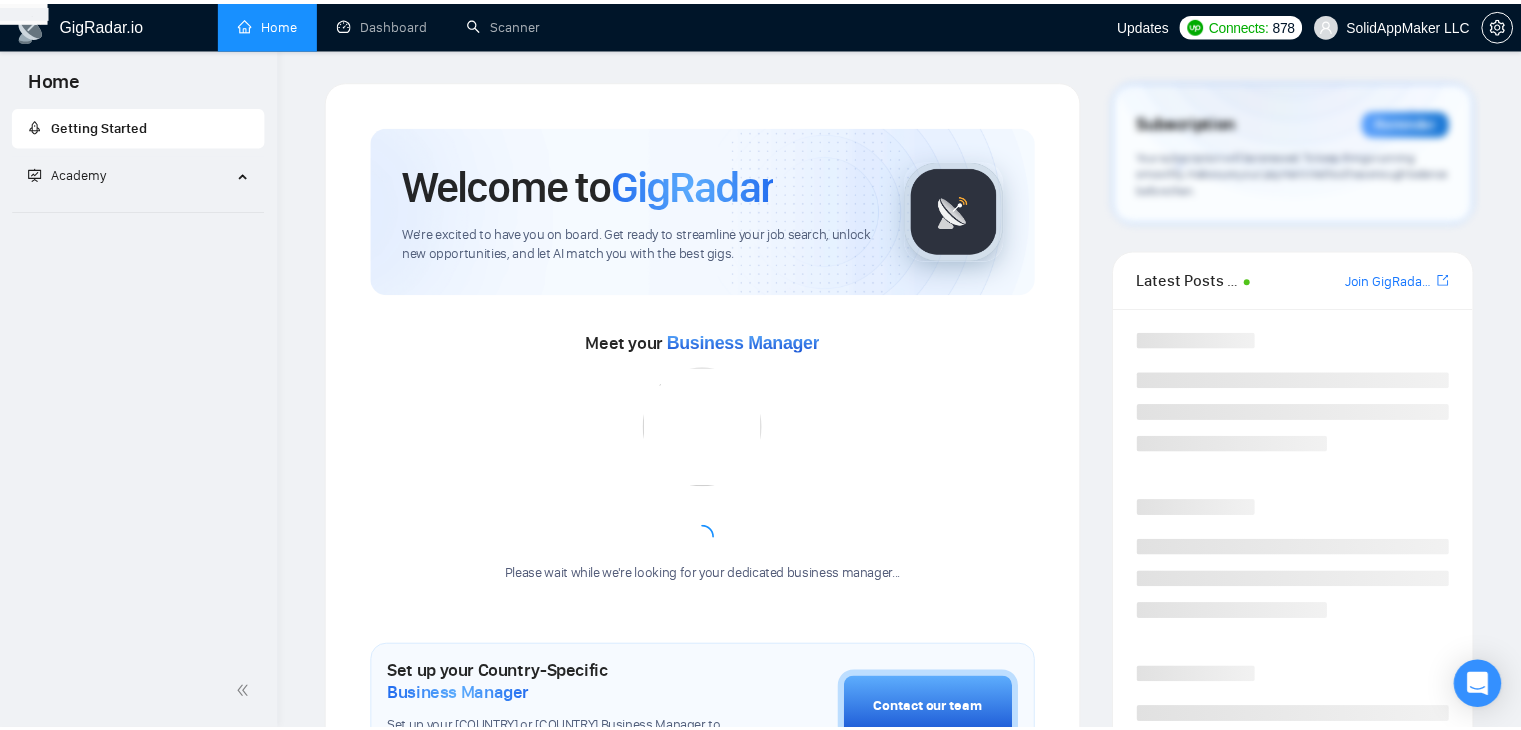 scroll, scrollTop: 0, scrollLeft: 0, axis: both 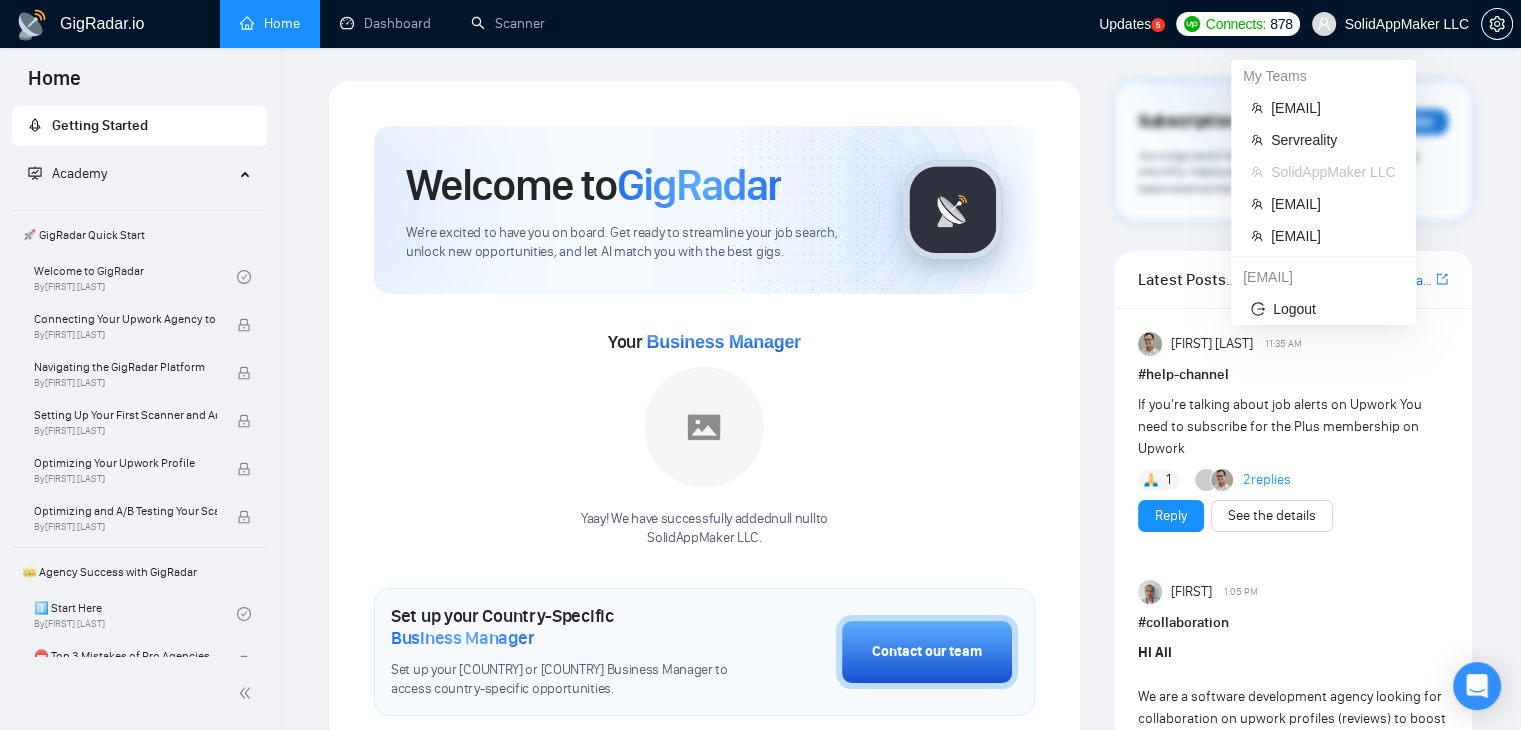 click on "SolidAppMaker LLC" at bounding box center [1390, 24] 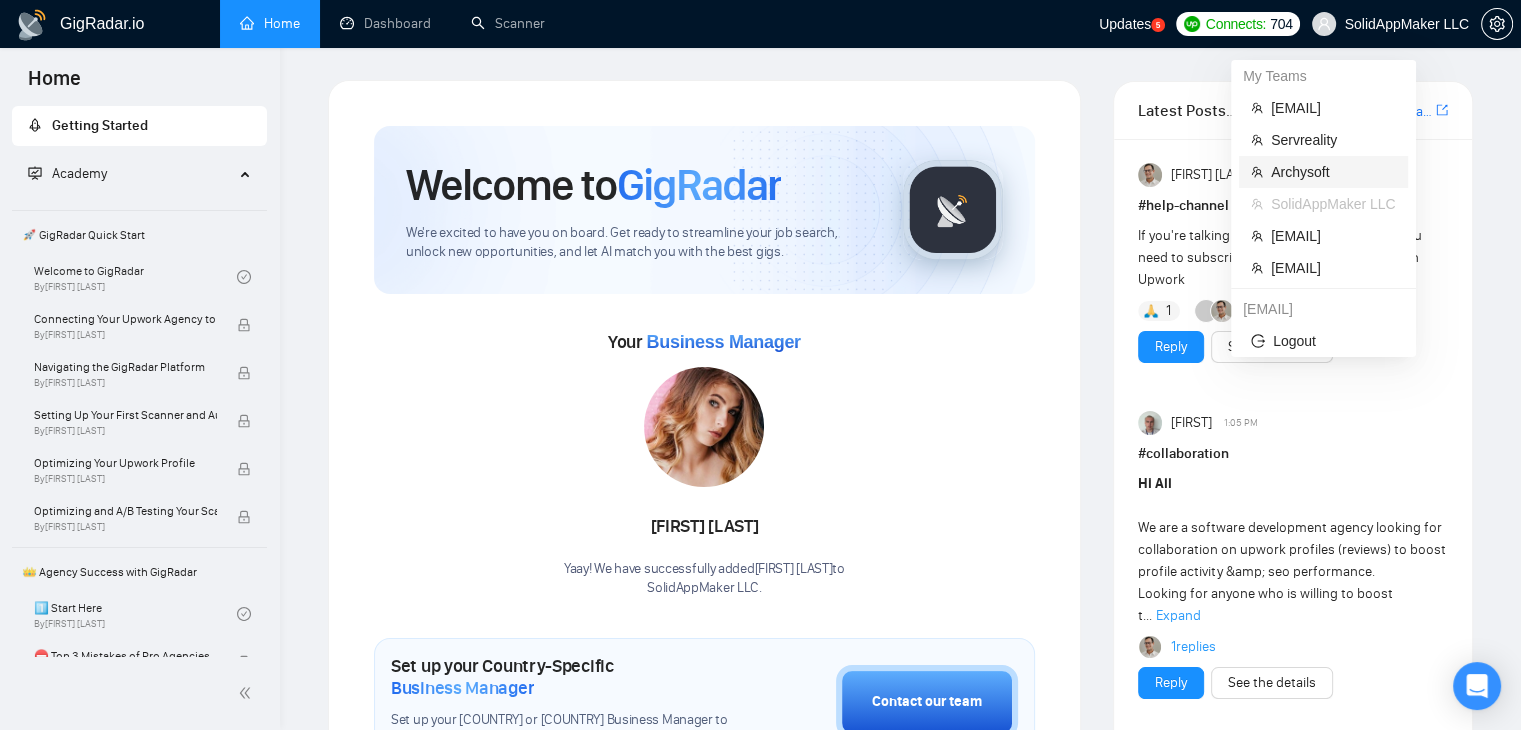 click on "Archysoft" at bounding box center [1333, 172] 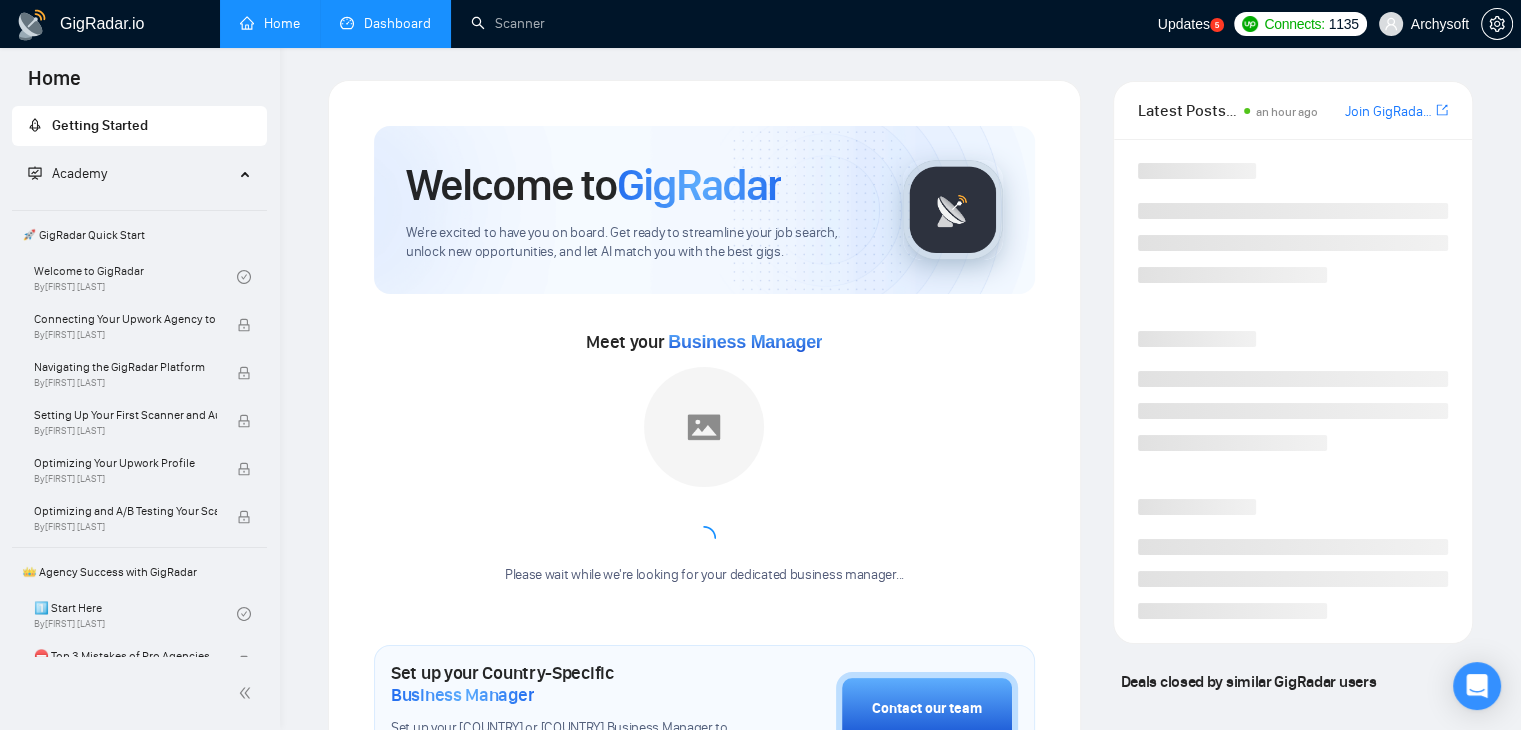 click on "Dashboard" at bounding box center (385, 23) 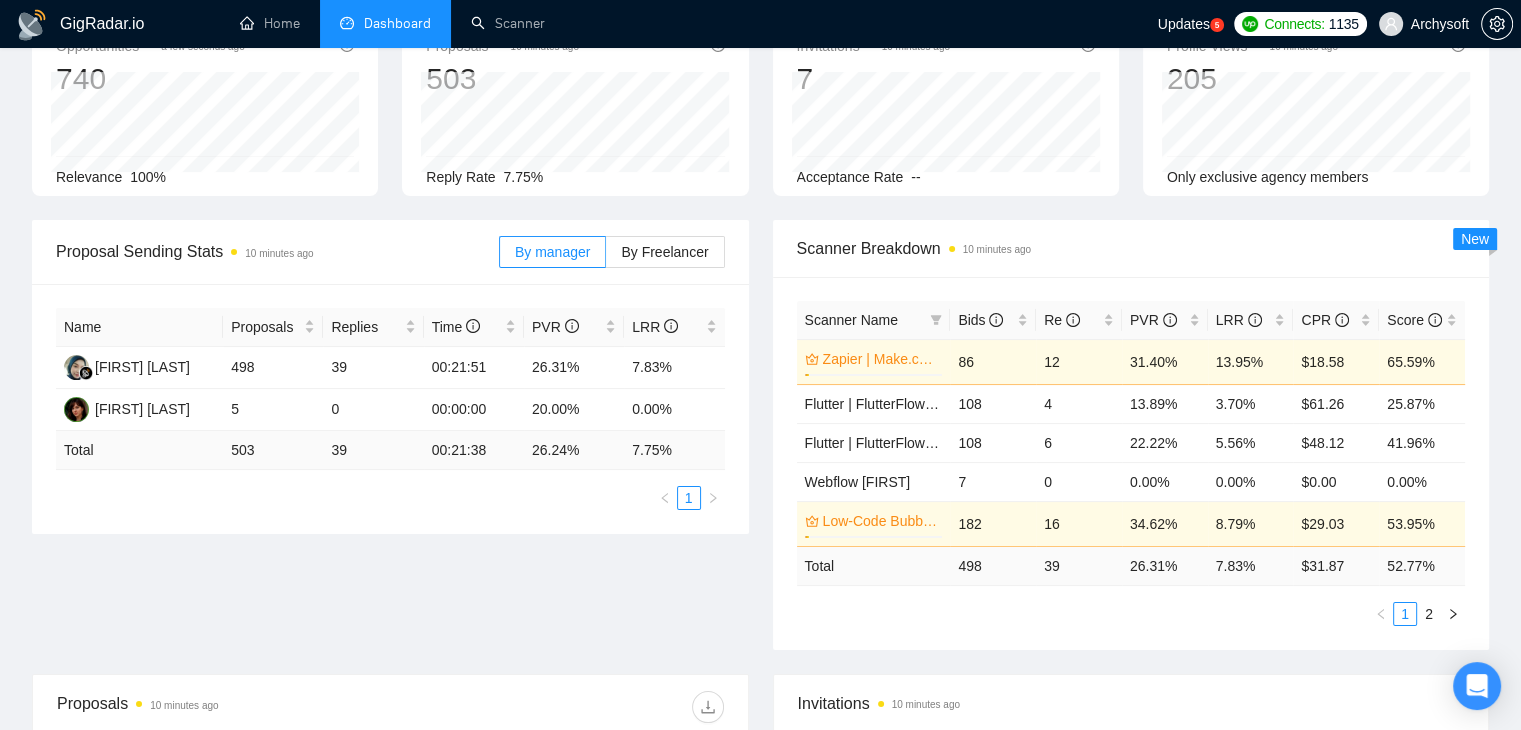 scroll, scrollTop: 129, scrollLeft: 0, axis: vertical 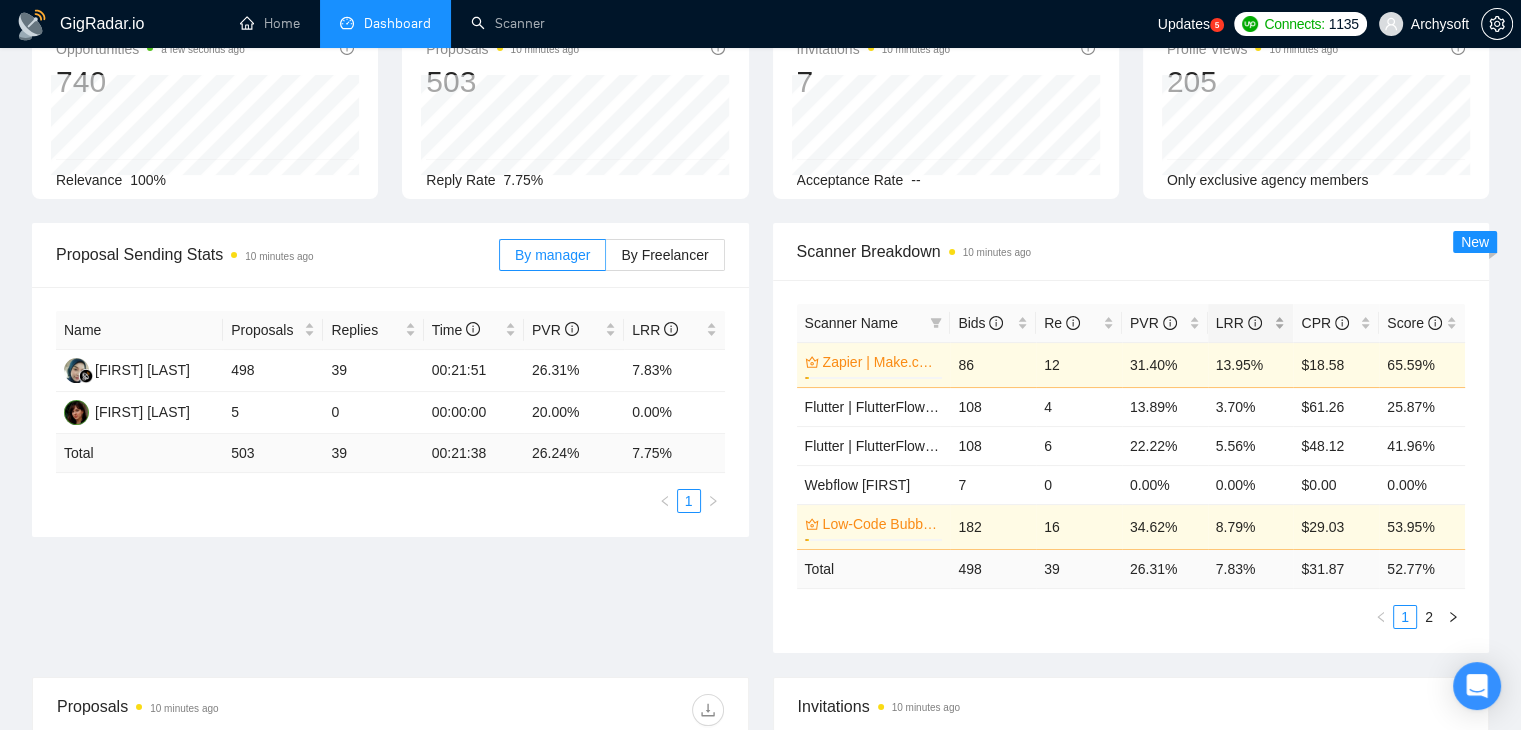 click on "LRR" at bounding box center (1251, 323) 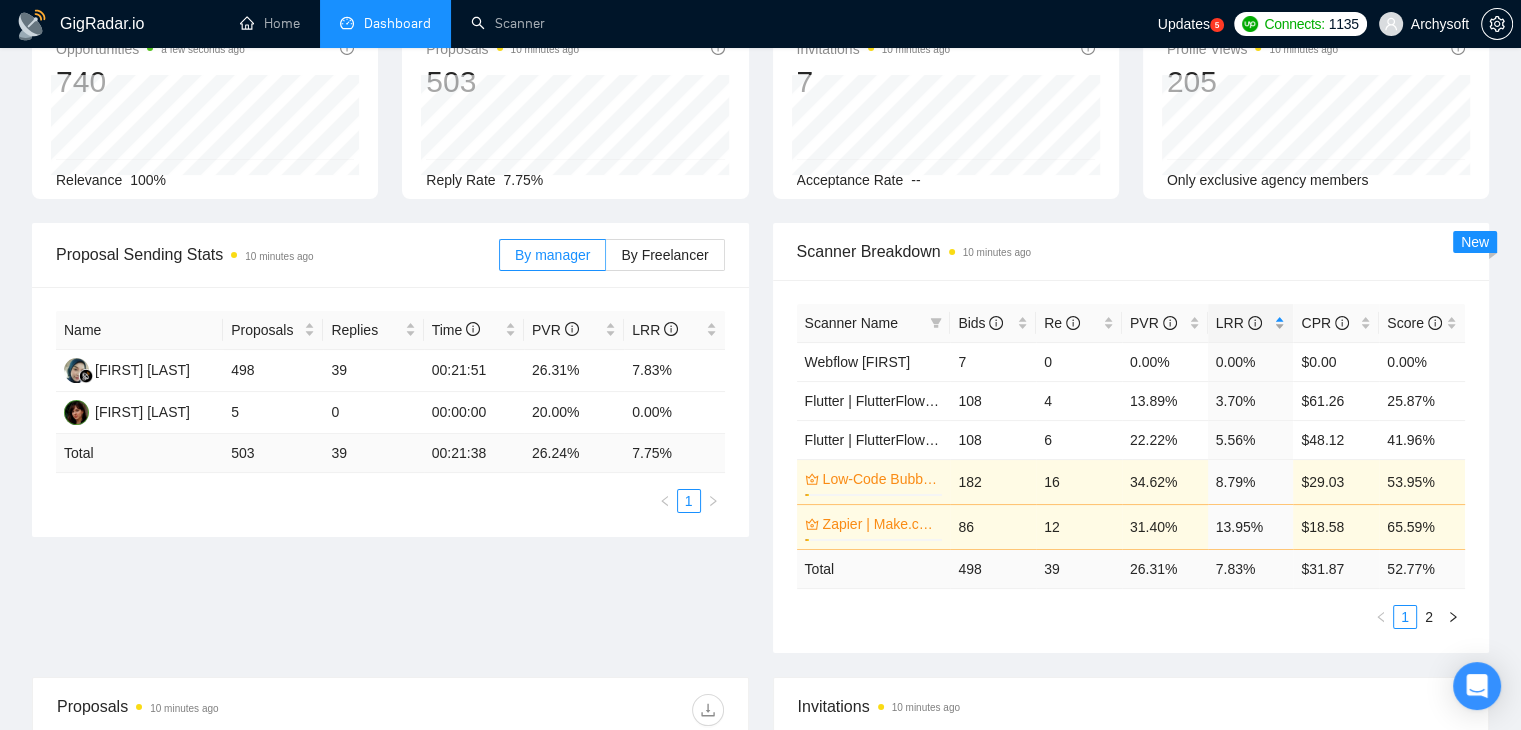 click on "LRR" at bounding box center [1251, 323] 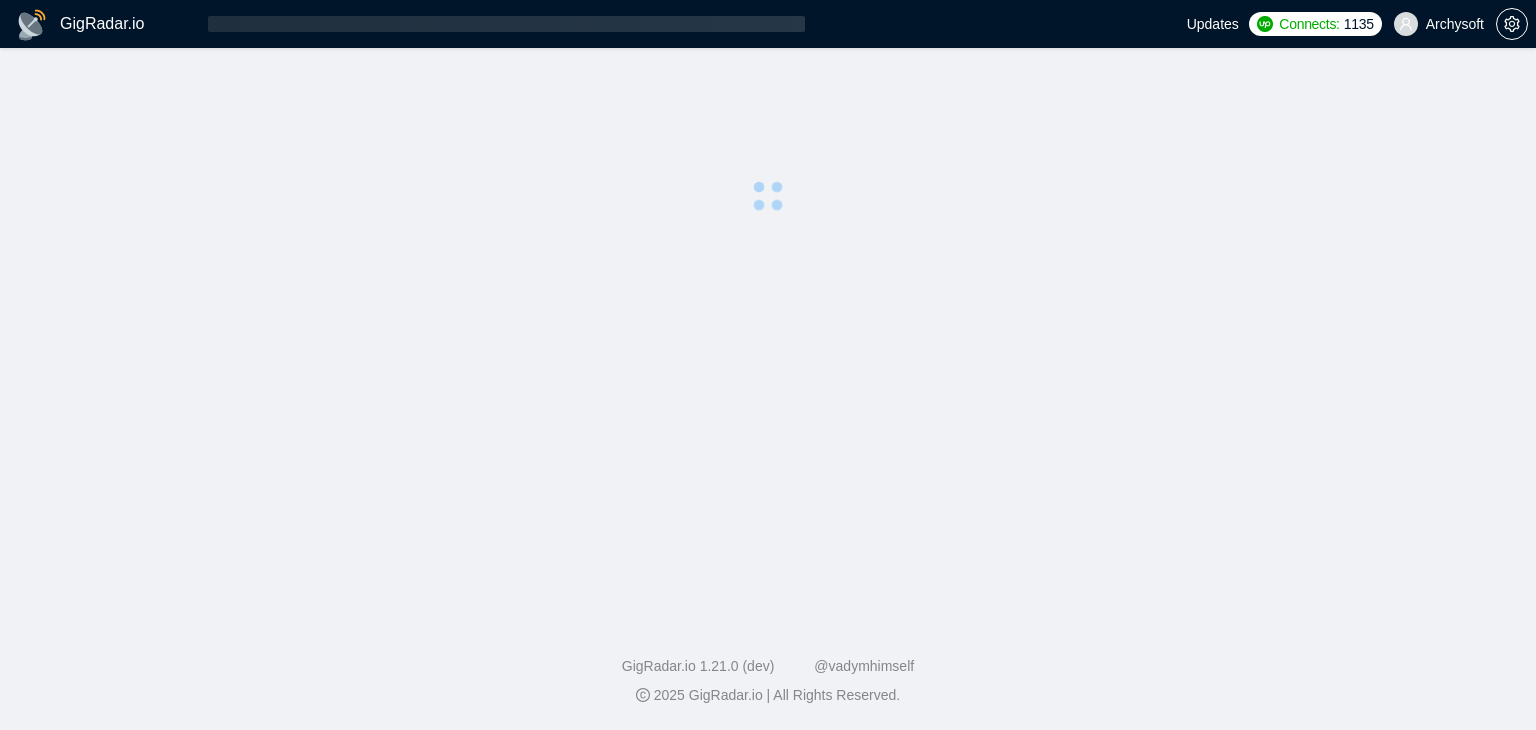 scroll, scrollTop: 0, scrollLeft: 0, axis: both 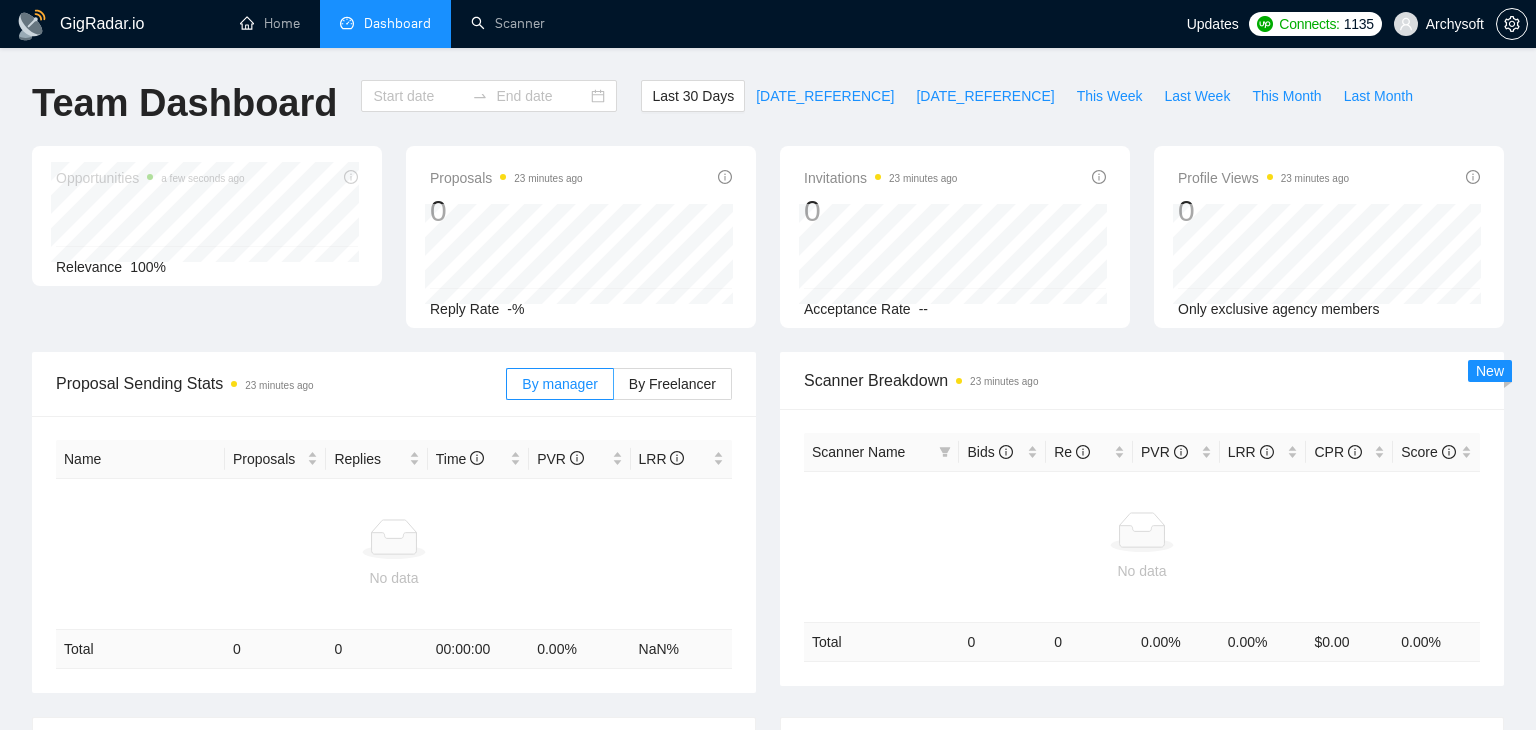 type on "[DATE]" 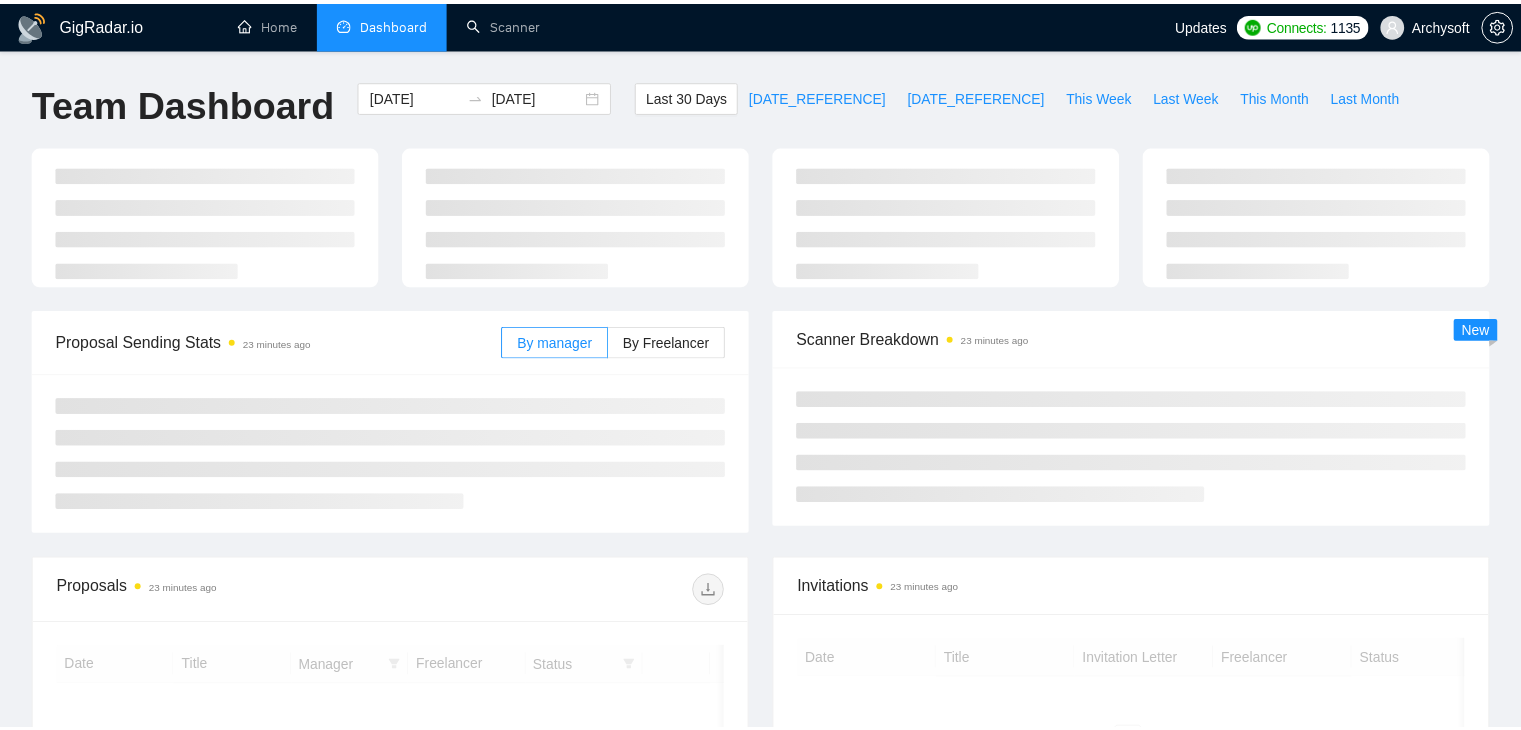 scroll, scrollTop: 129, scrollLeft: 0, axis: vertical 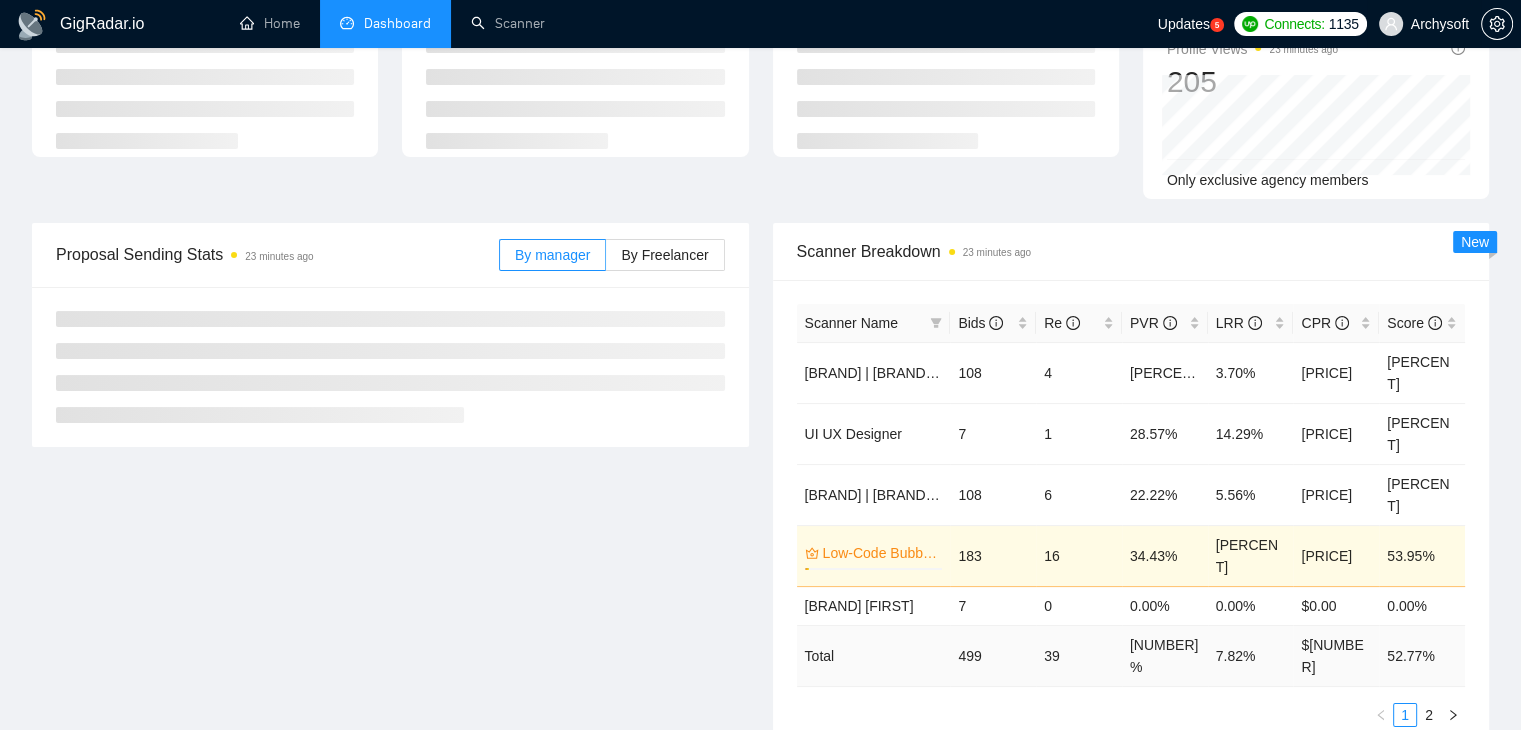 click on "Archysoft" at bounding box center [1440, 24] 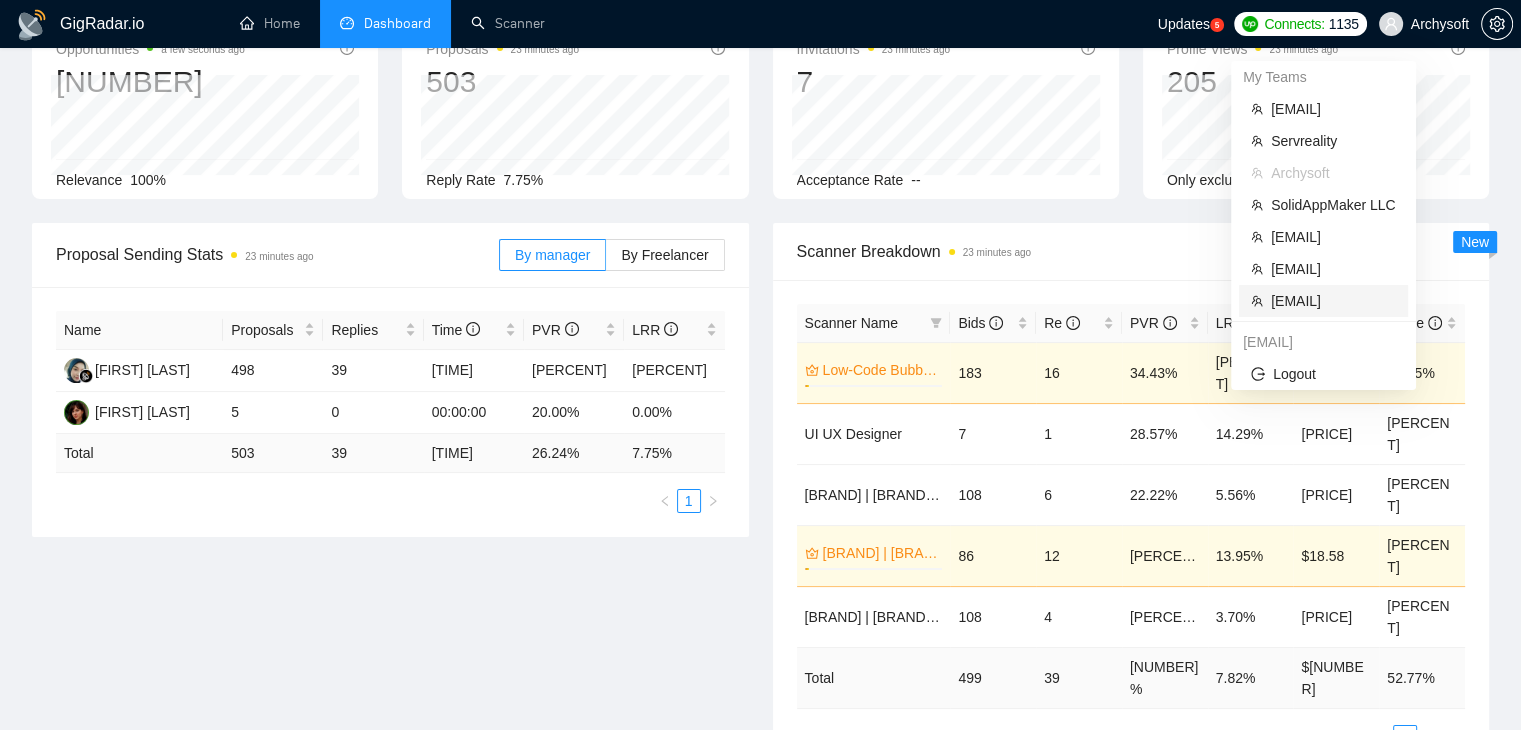 click on "[EMAIL]" at bounding box center [1333, 301] 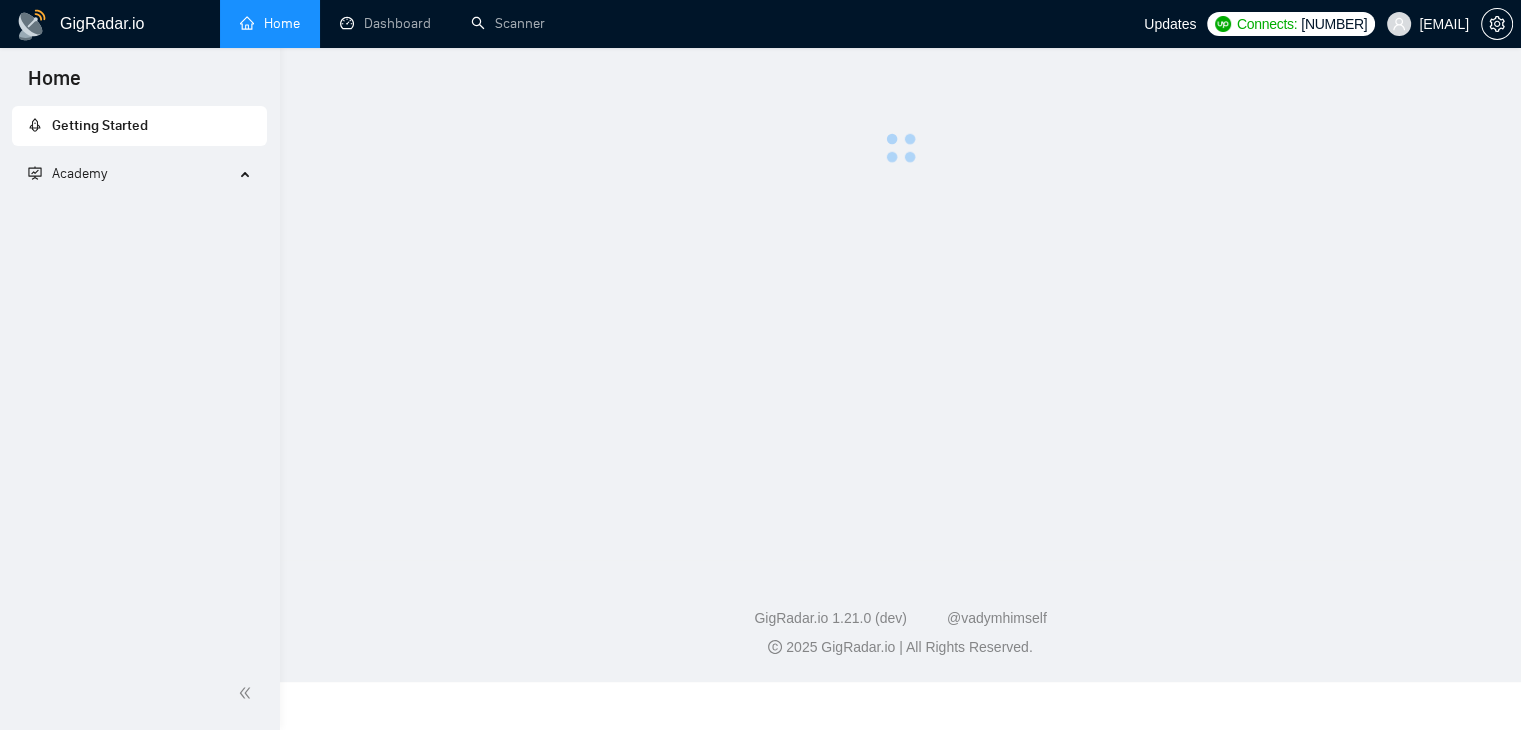 scroll, scrollTop: 0, scrollLeft: 0, axis: both 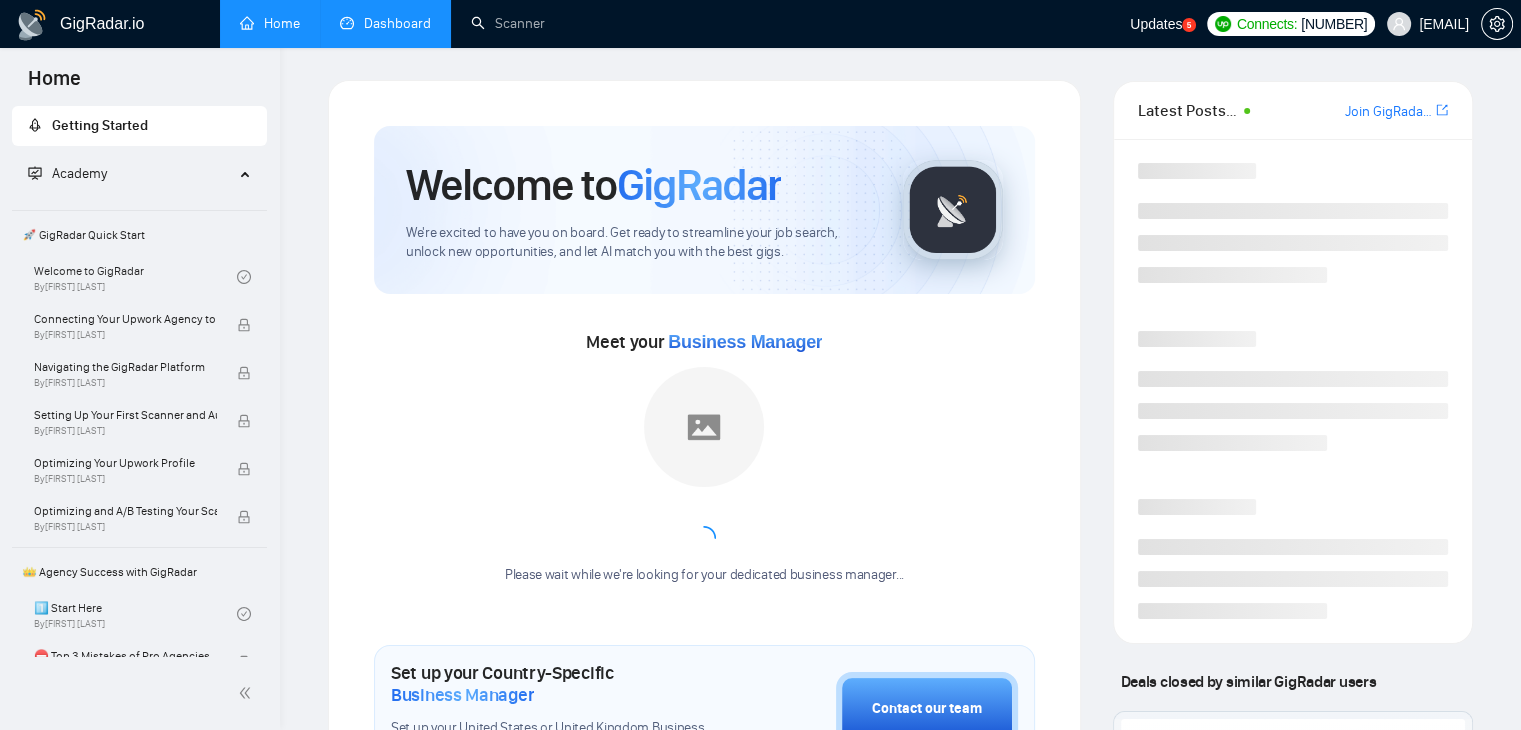click on "Dashboard" at bounding box center (385, 23) 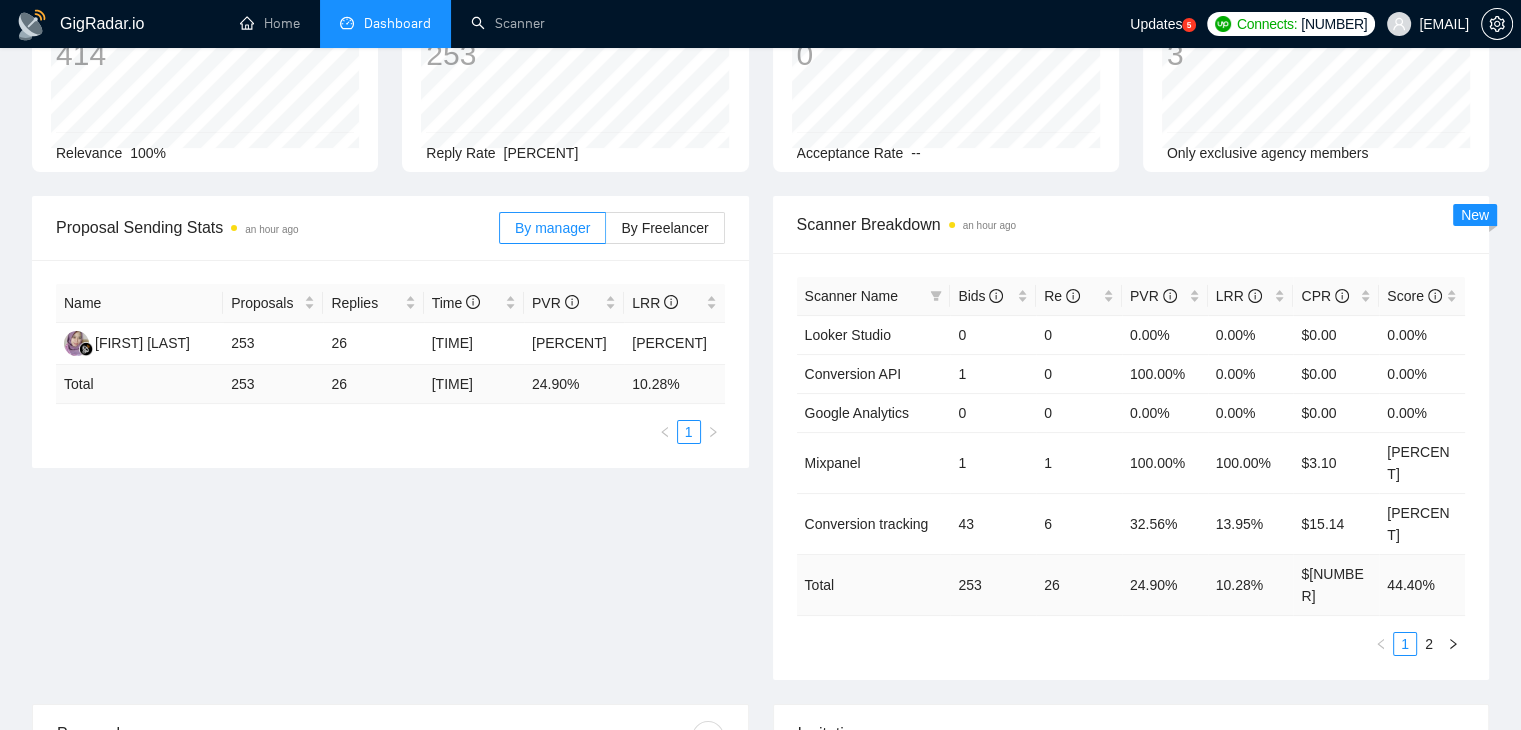 scroll, scrollTop: 183, scrollLeft: 0, axis: vertical 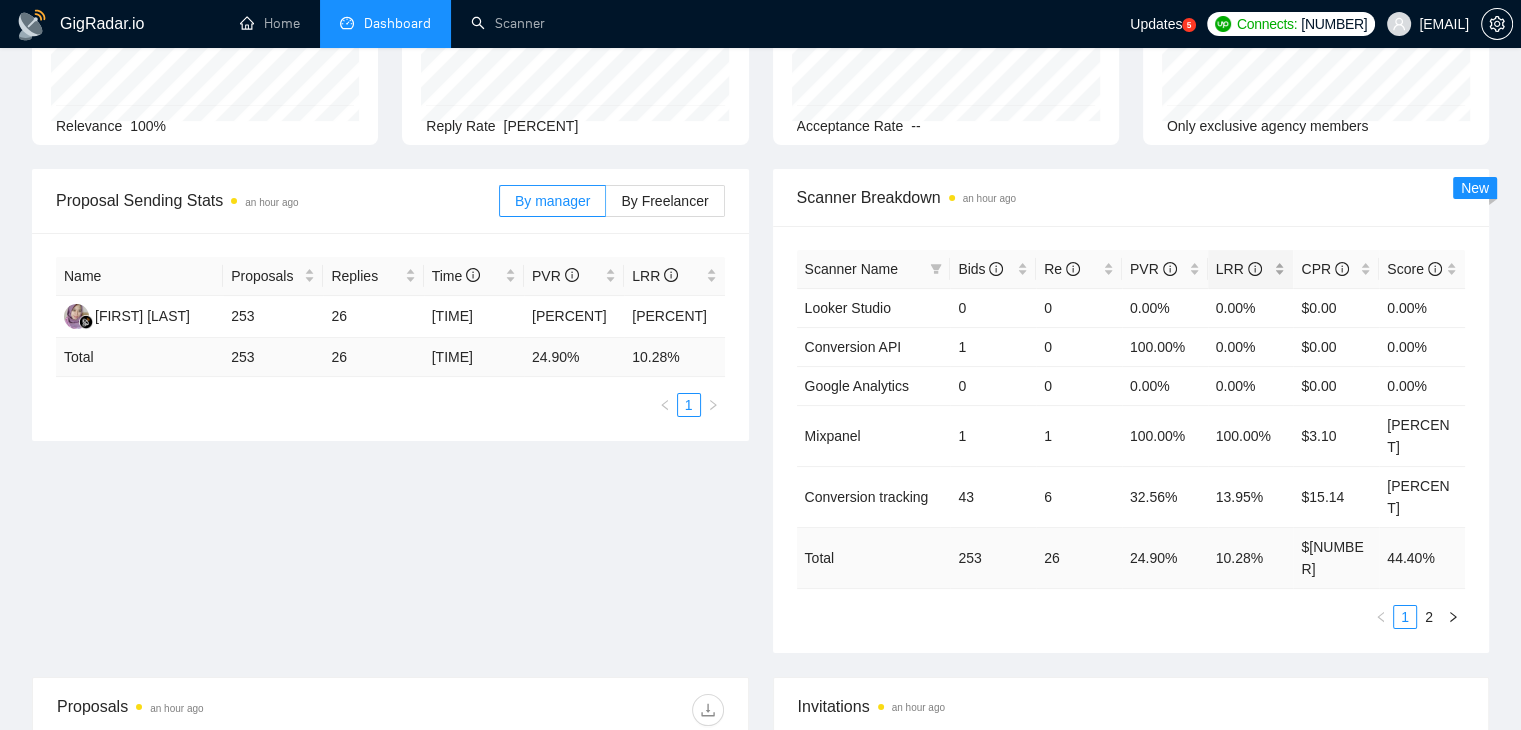 click on "LRR" at bounding box center (1251, 269) 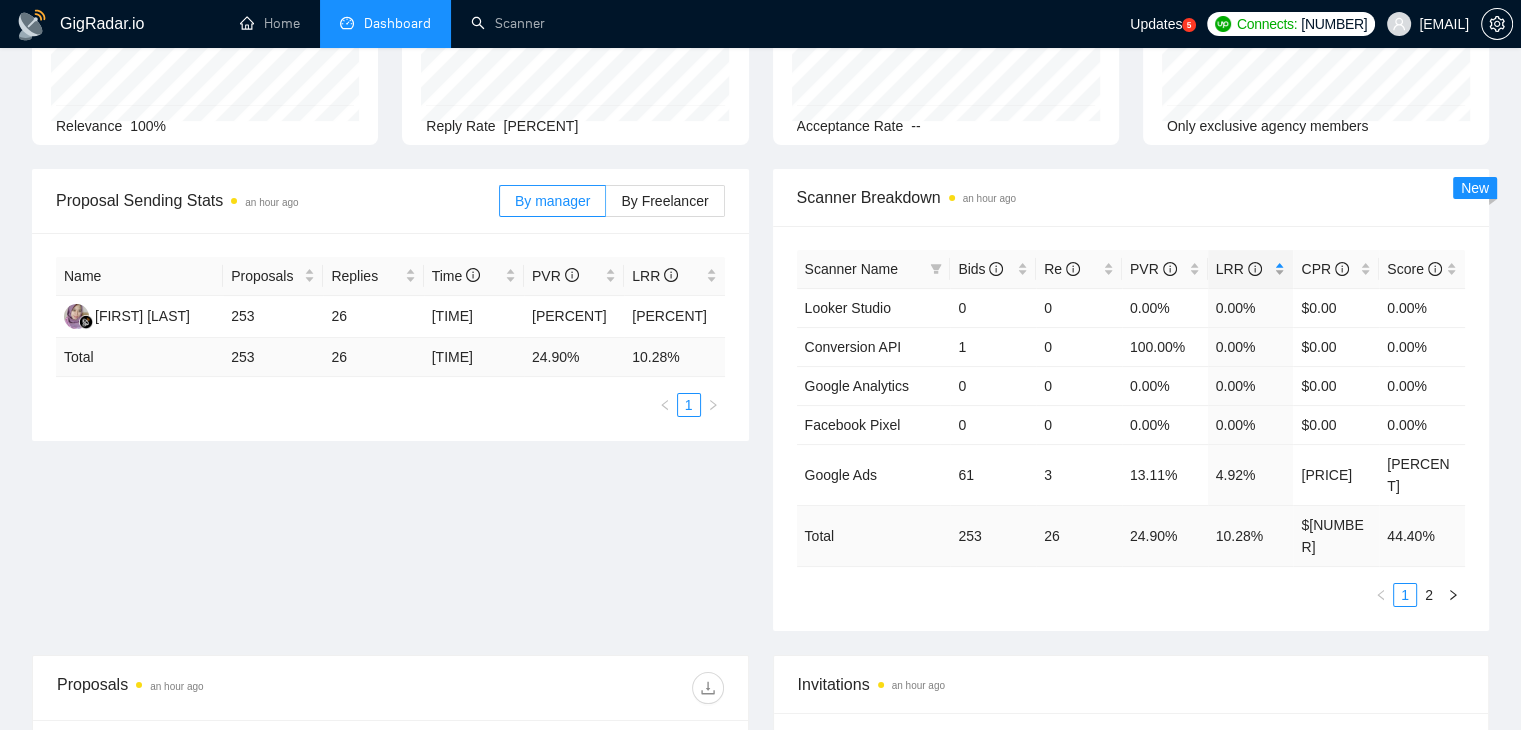 click on "LRR" at bounding box center (1251, 269) 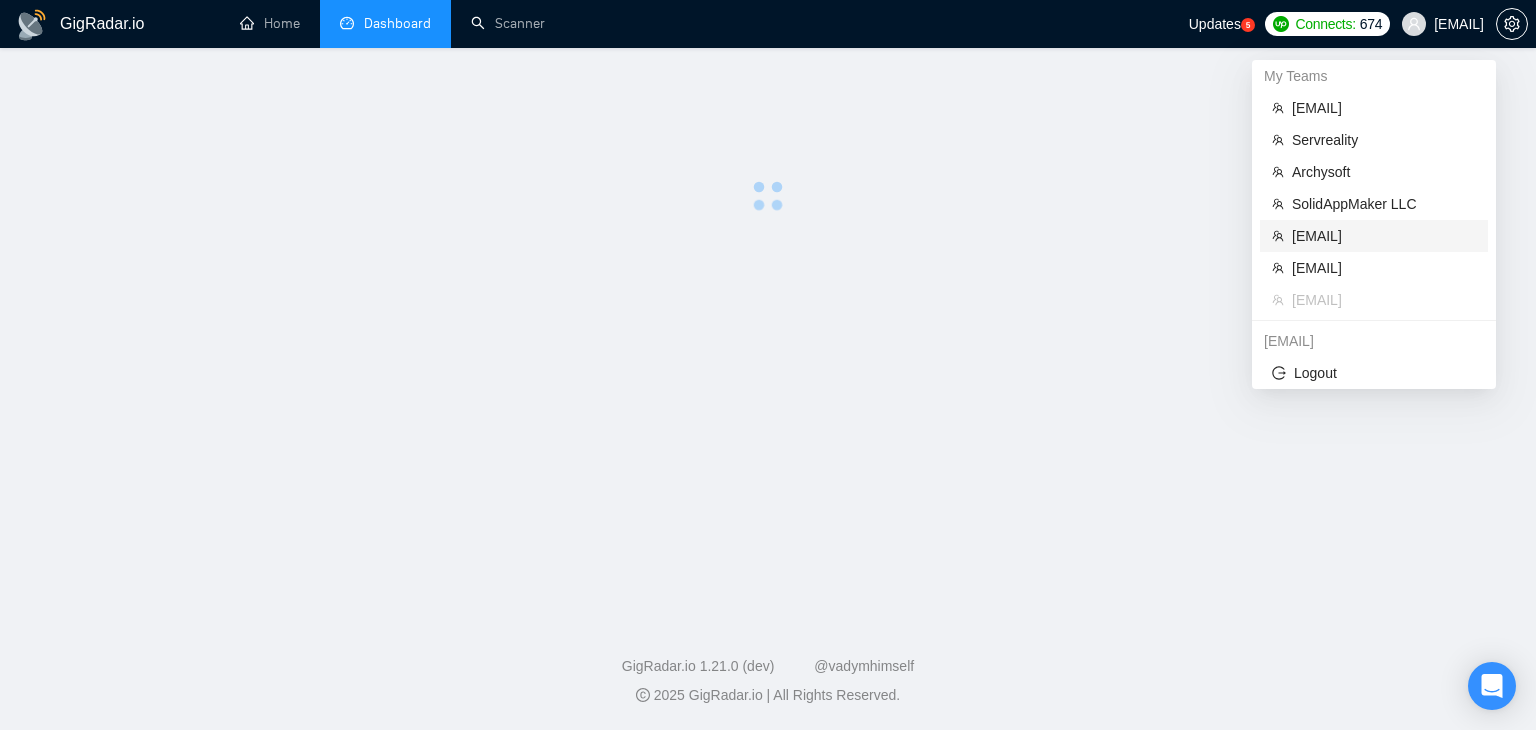 scroll, scrollTop: 0, scrollLeft: 0, axis: both 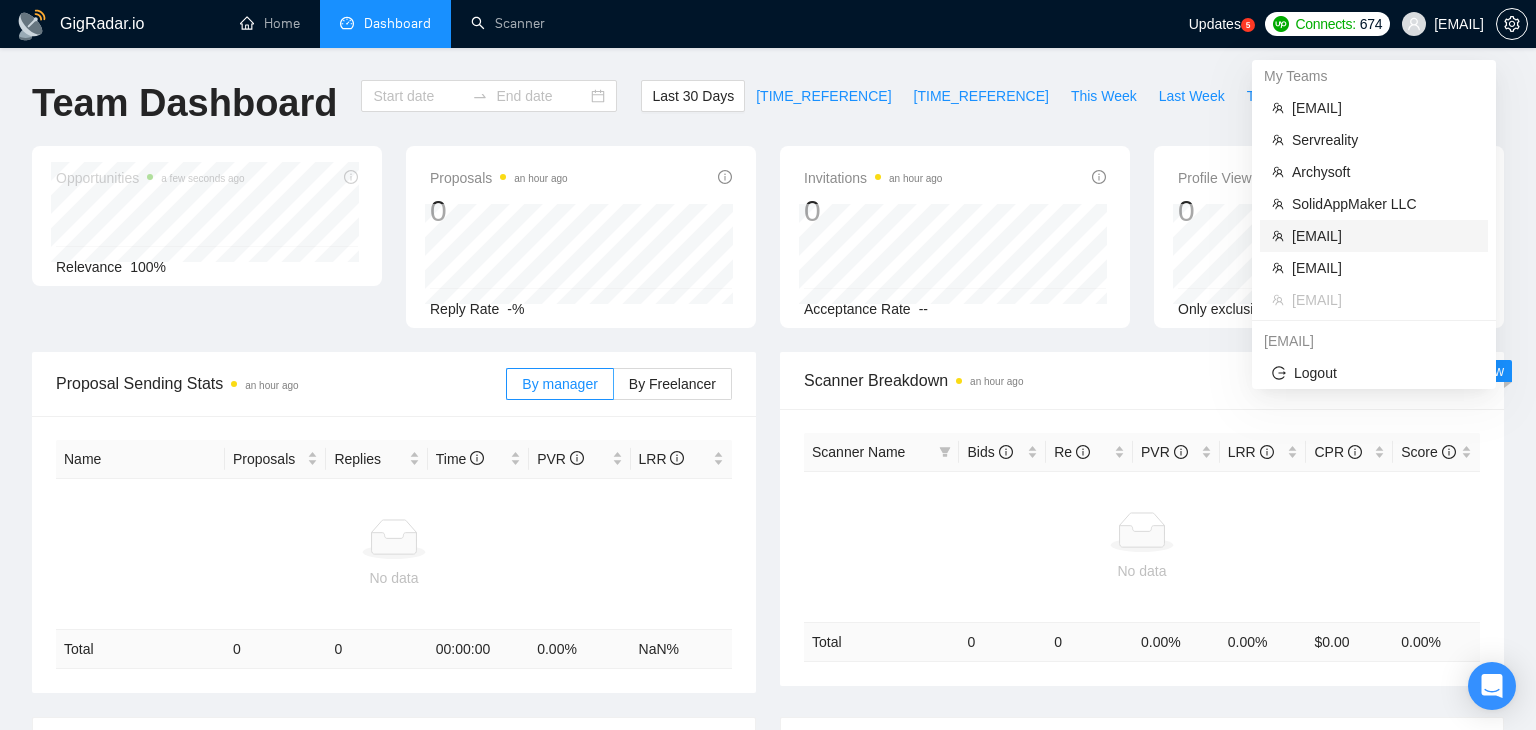type on "[YEAR]-[MONTH]-[DAY]" 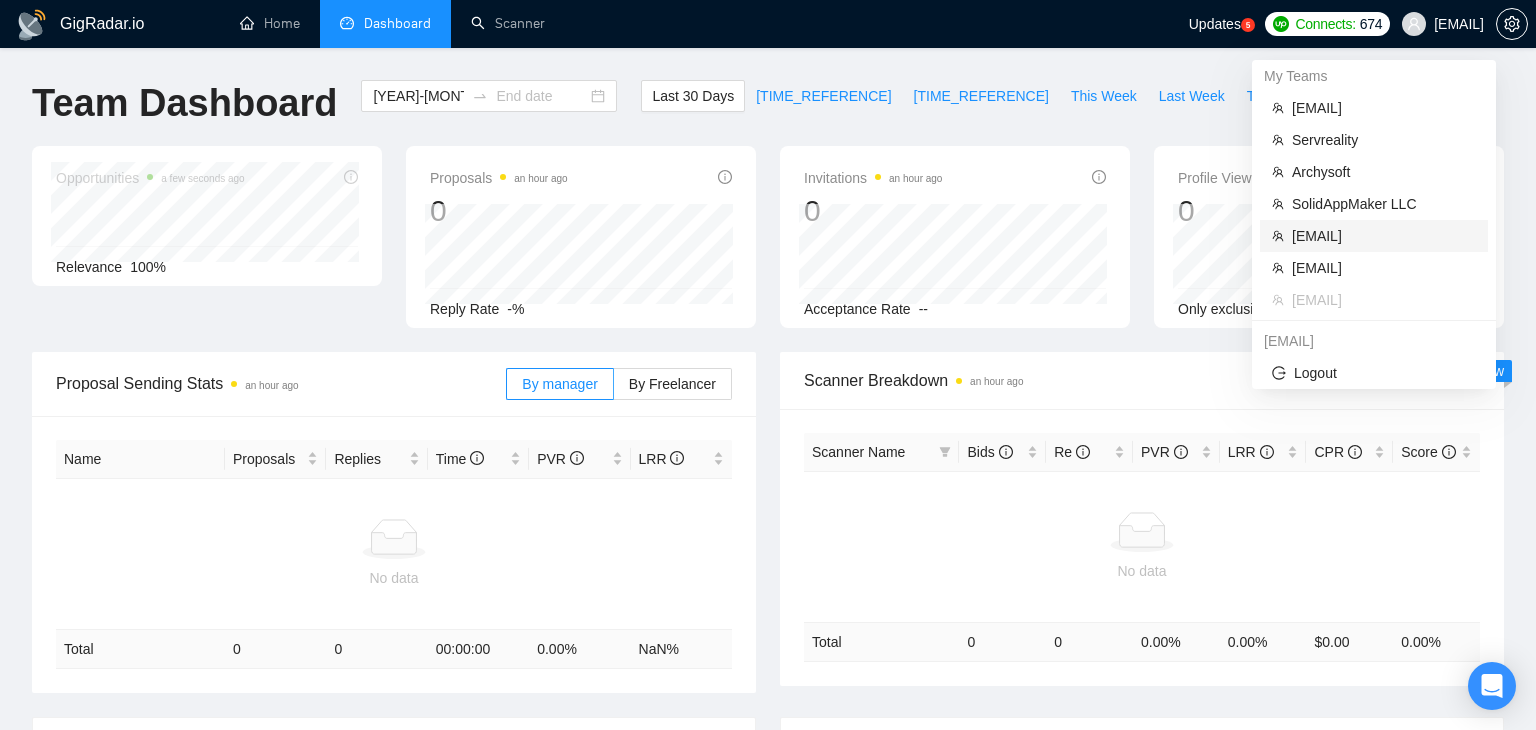 type on "[DATE]" 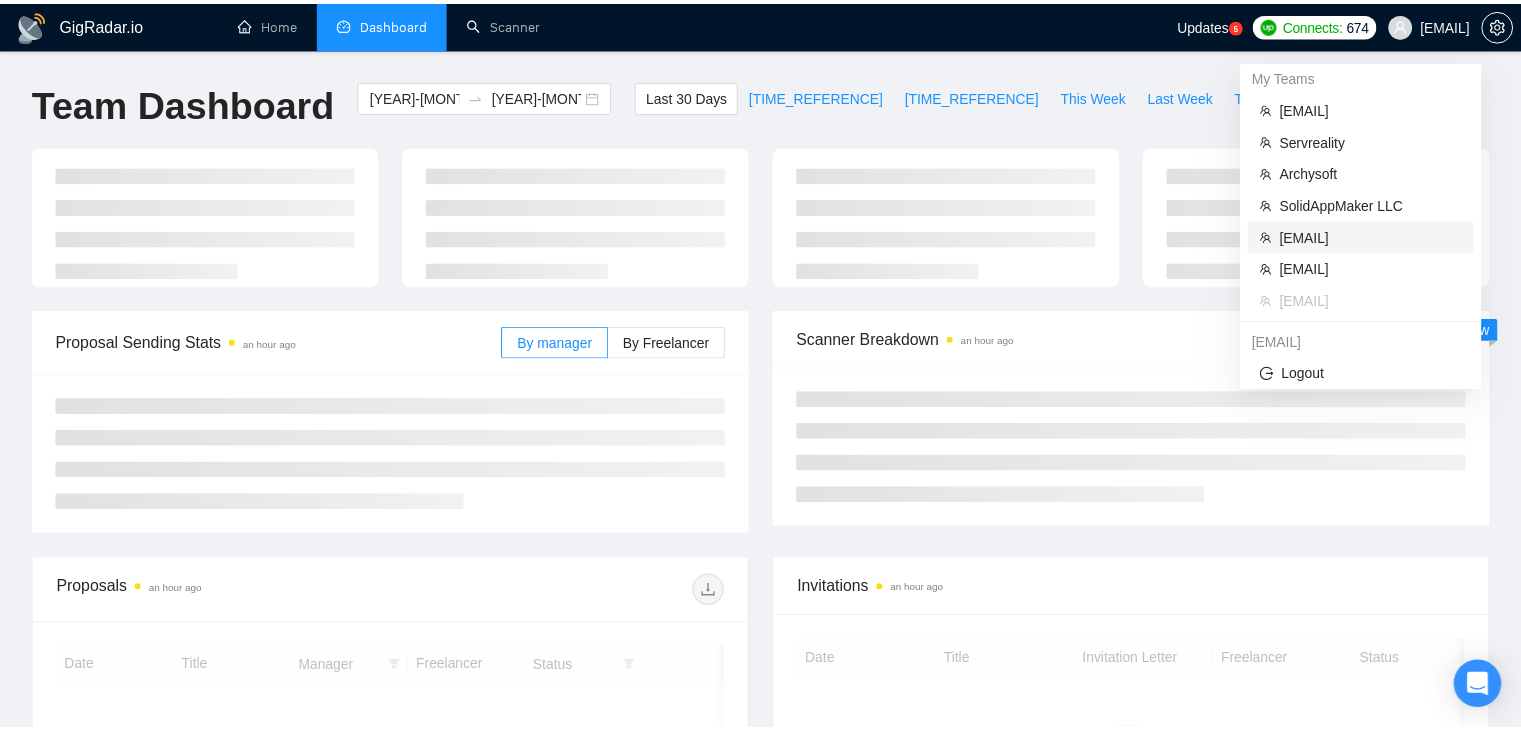 scroll, scrollTop: 180, scrollLeft: 0, axis: vertical 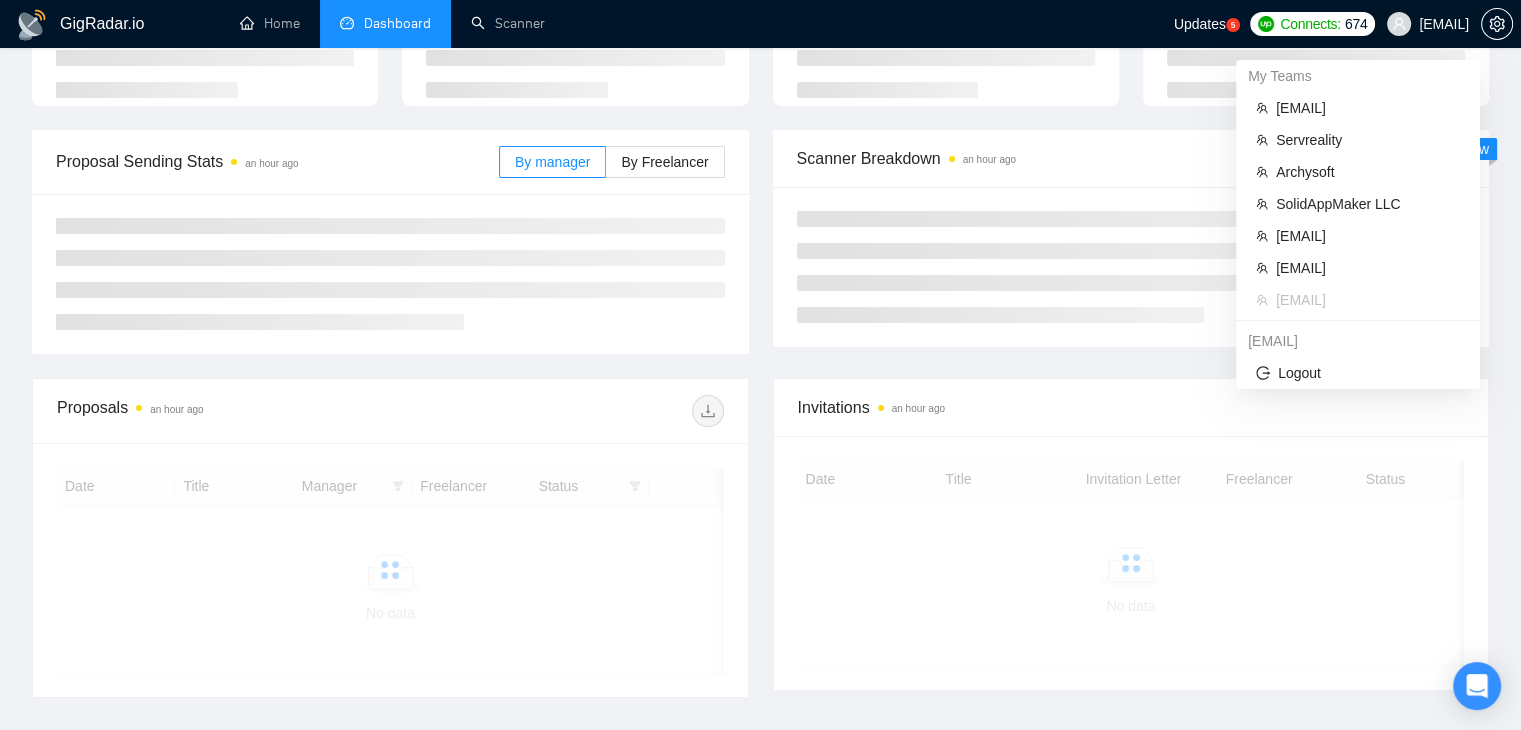 click on "[EMAIL]" at bounding box center (1444, 24) 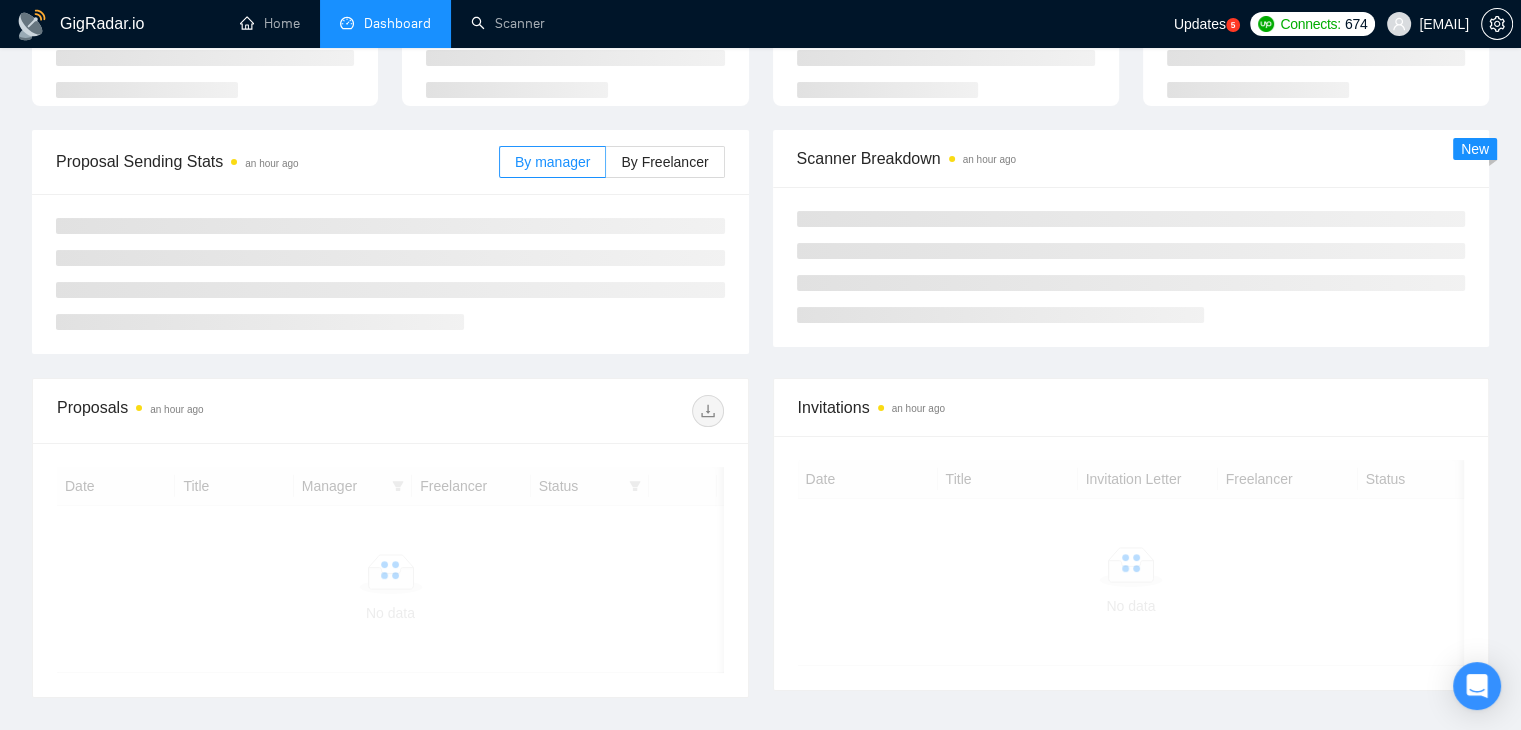 scroll, scrollTop: 183, scrollLeft: 0, axis: vertical 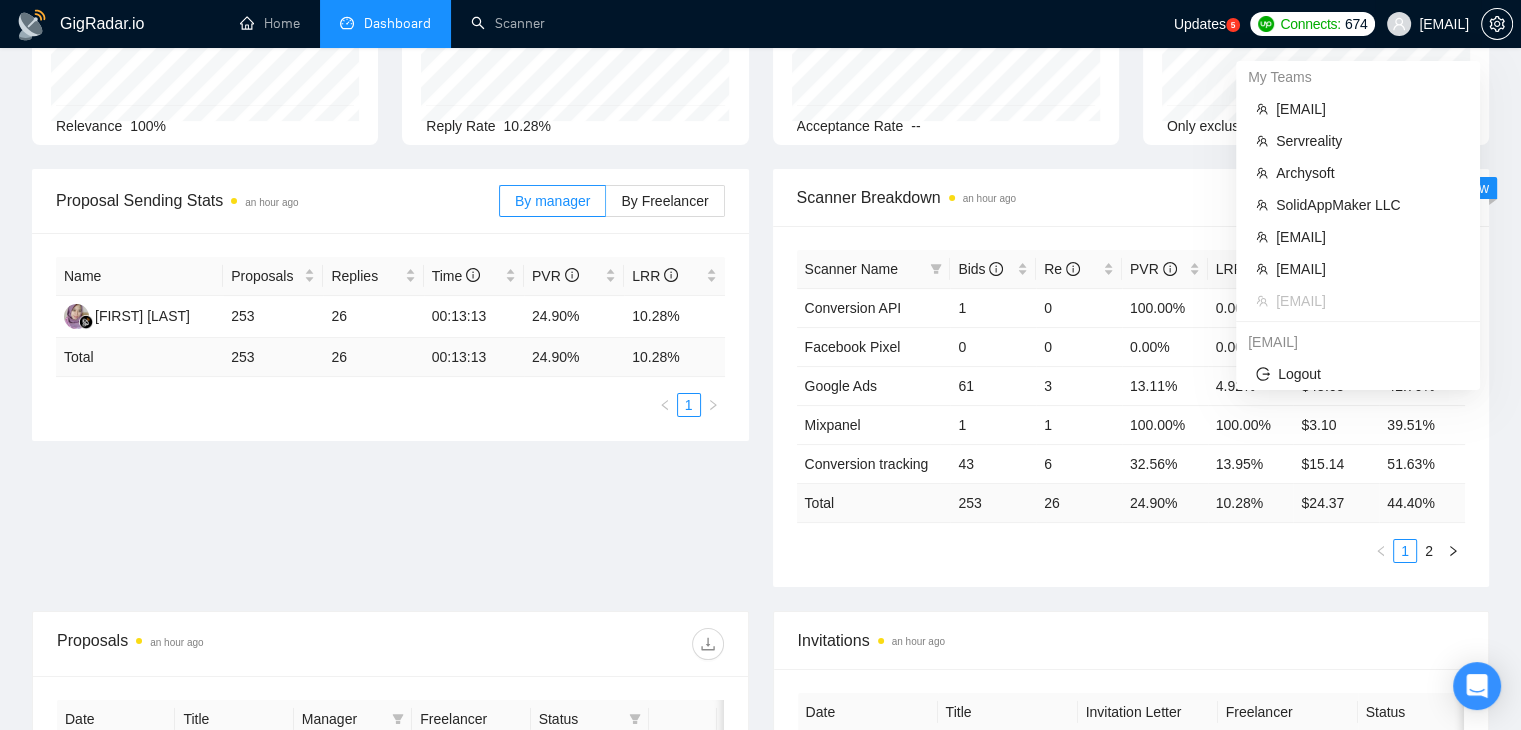click on "[EMAIL]" at bounding box center (1428, 24) 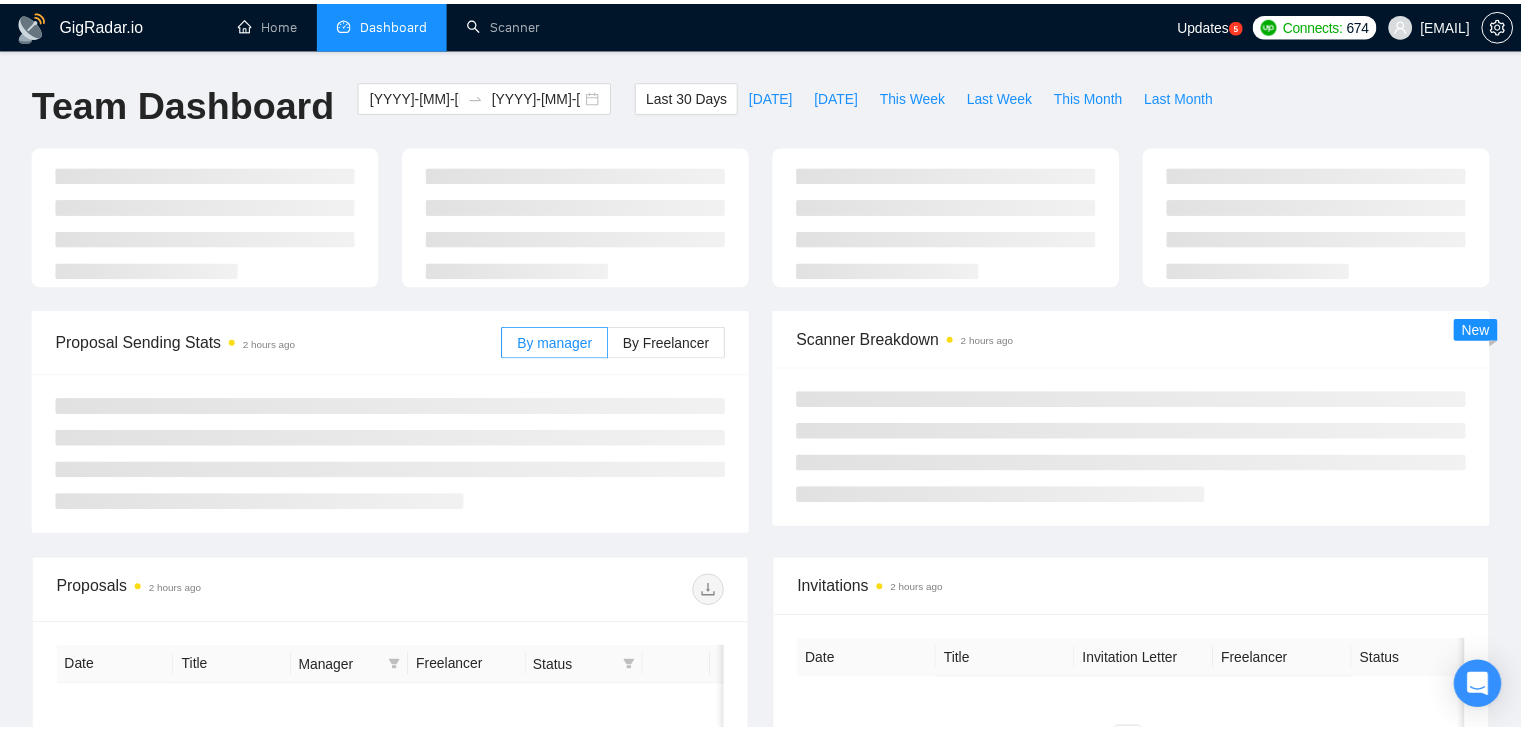 scroll, scrollTop: 183, scrollLeft: 0, axis: vertical 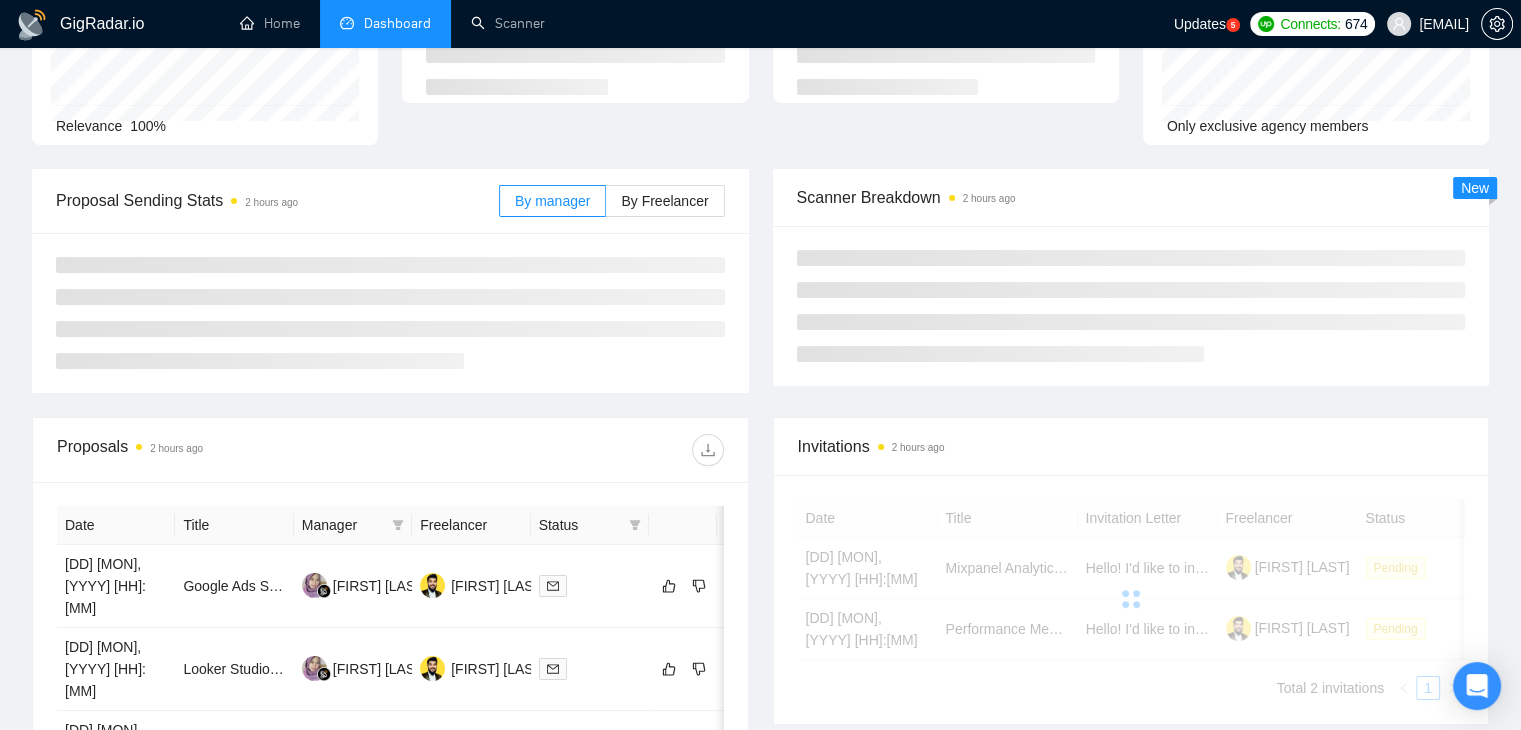 click on "[EMAIL]" at bounding box center [1428, 24] 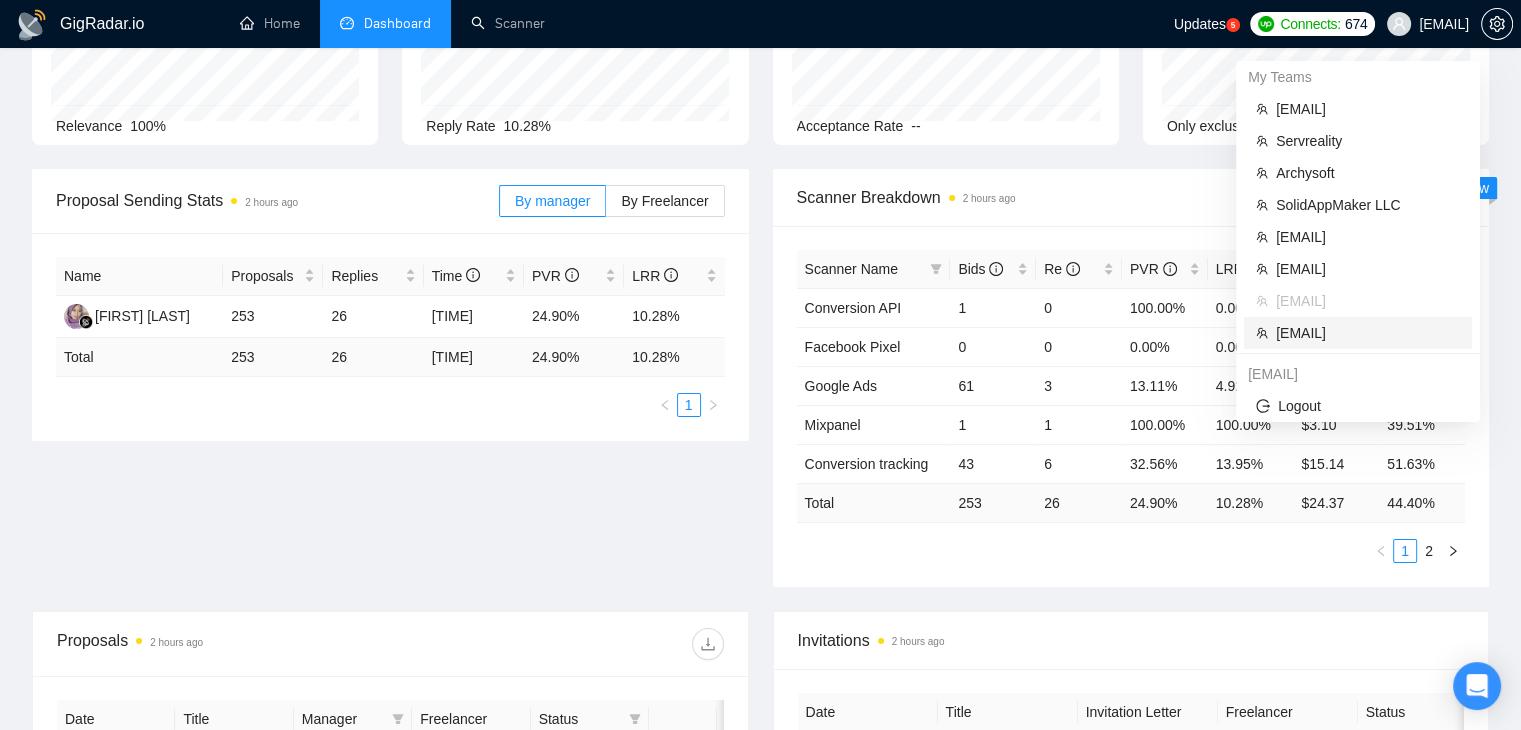 click on "[EMAIL]" at bounding box center [1358, 333] 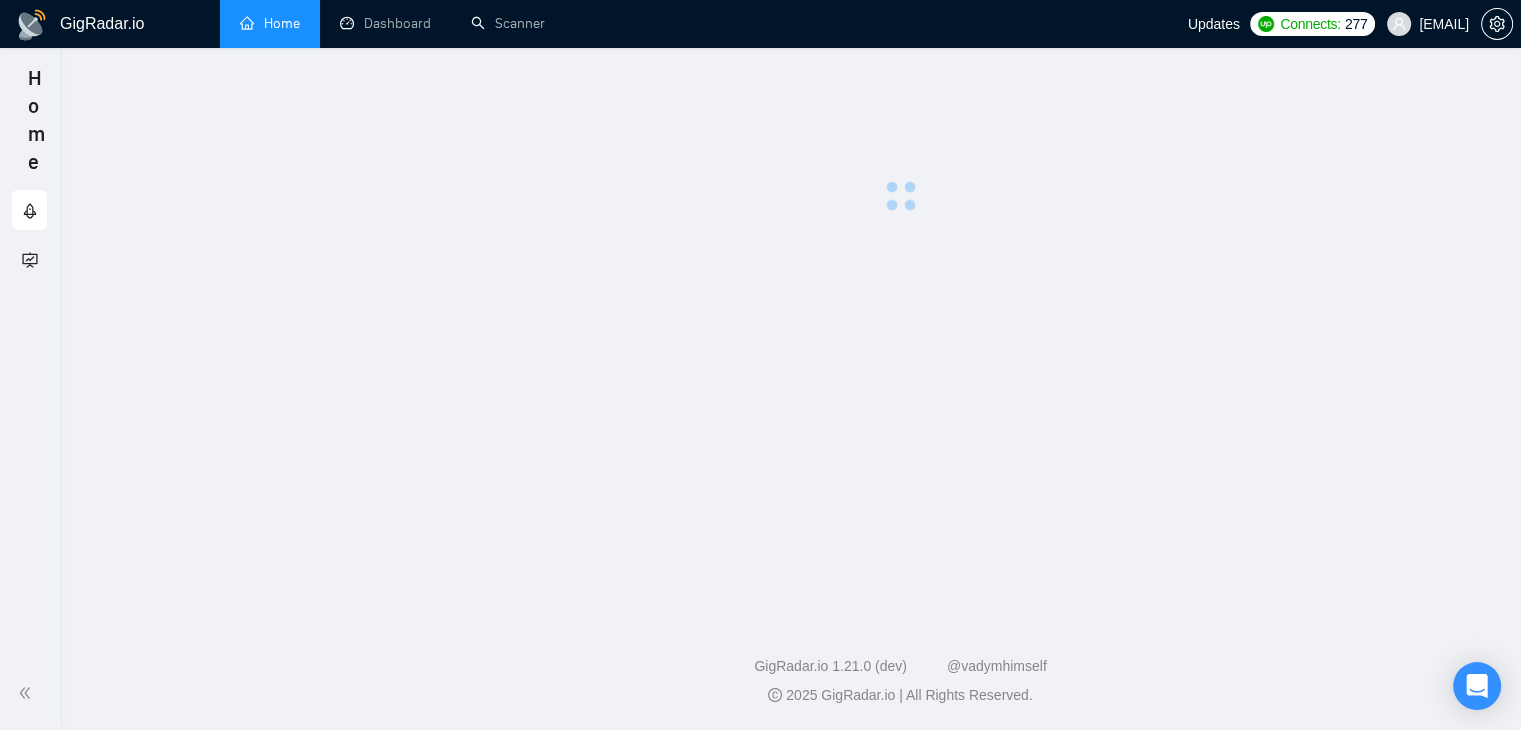 scroll, scrollTop: 0, scrollLeft: 0, axis: both 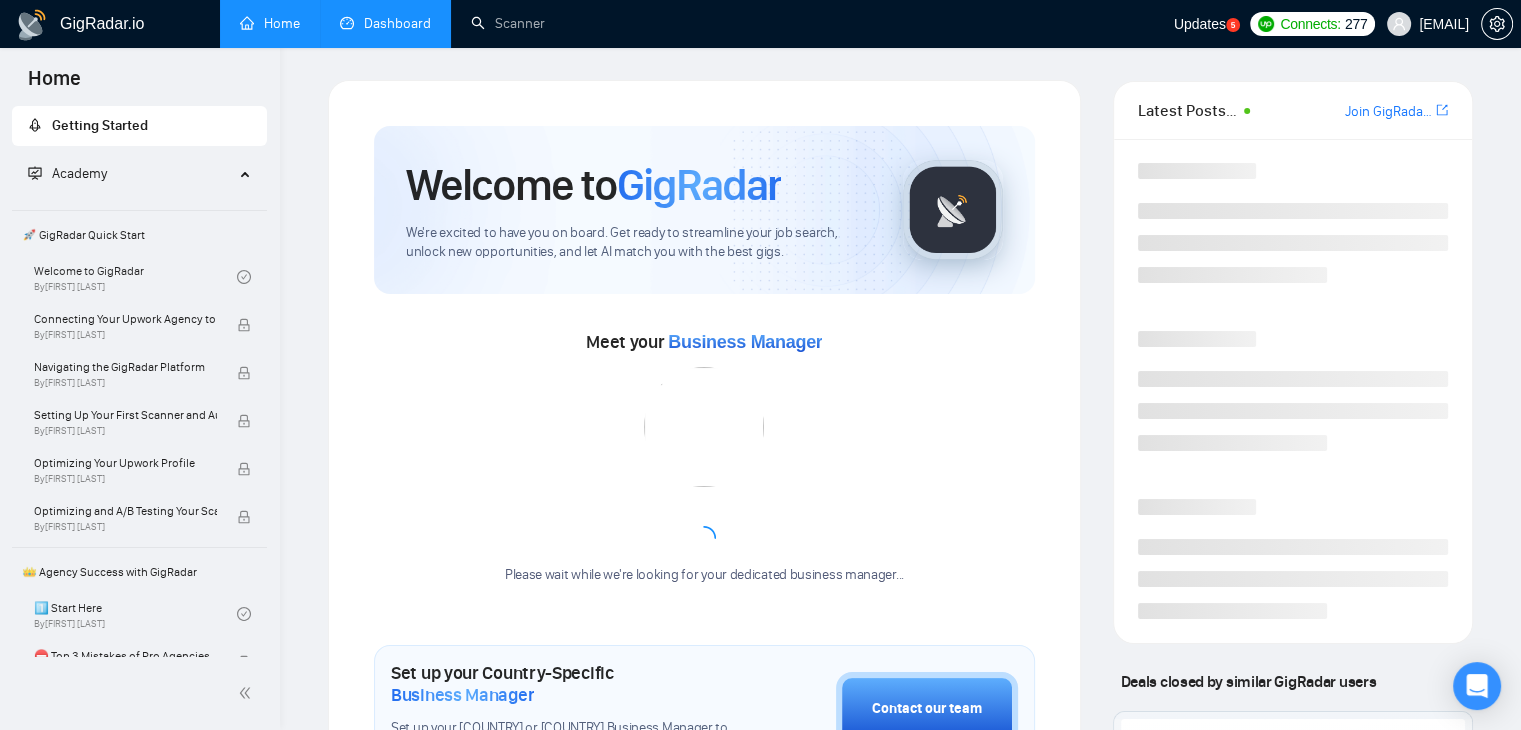 click on "Dashboard" at bounding box center [385, 23] 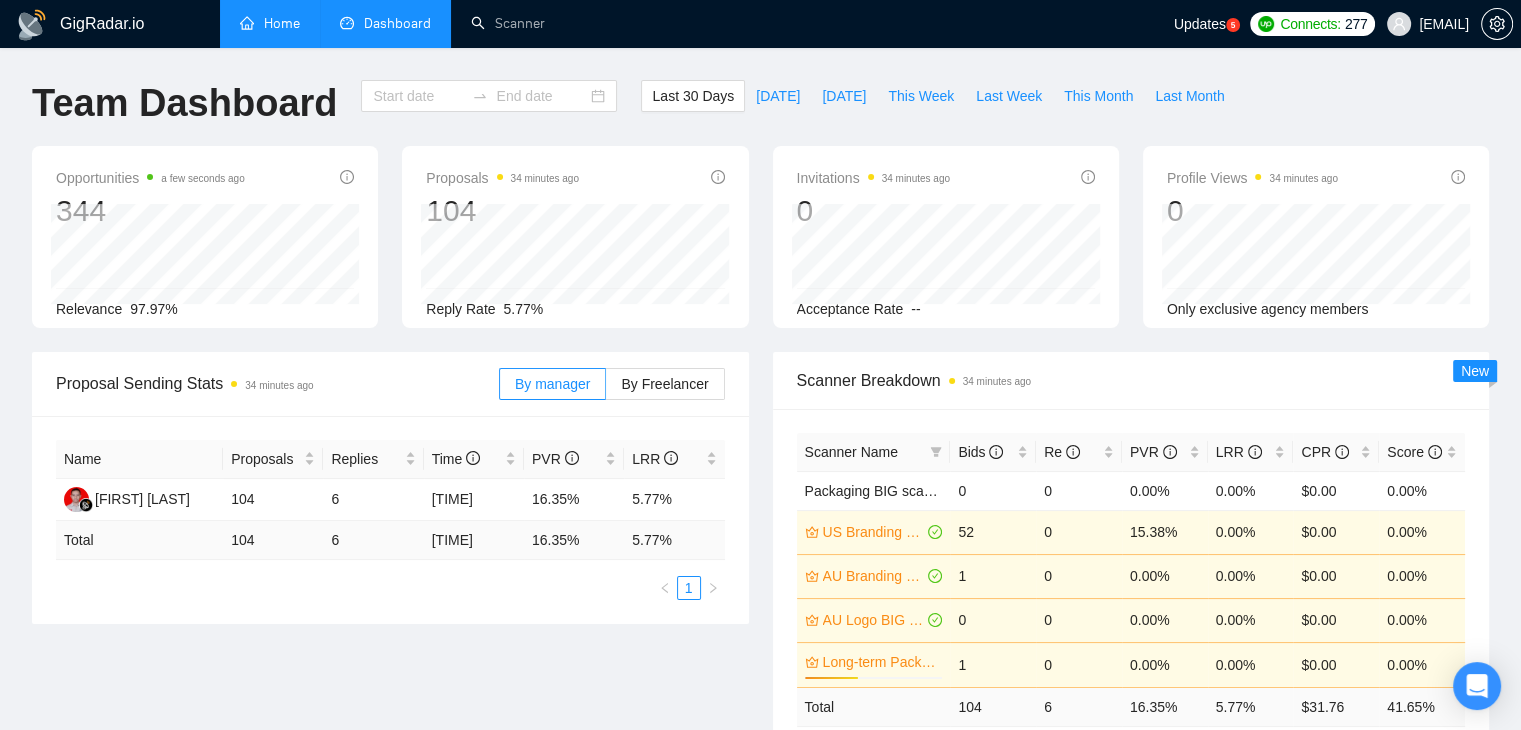 type on "[YYYY]-[MM]-[DD]" 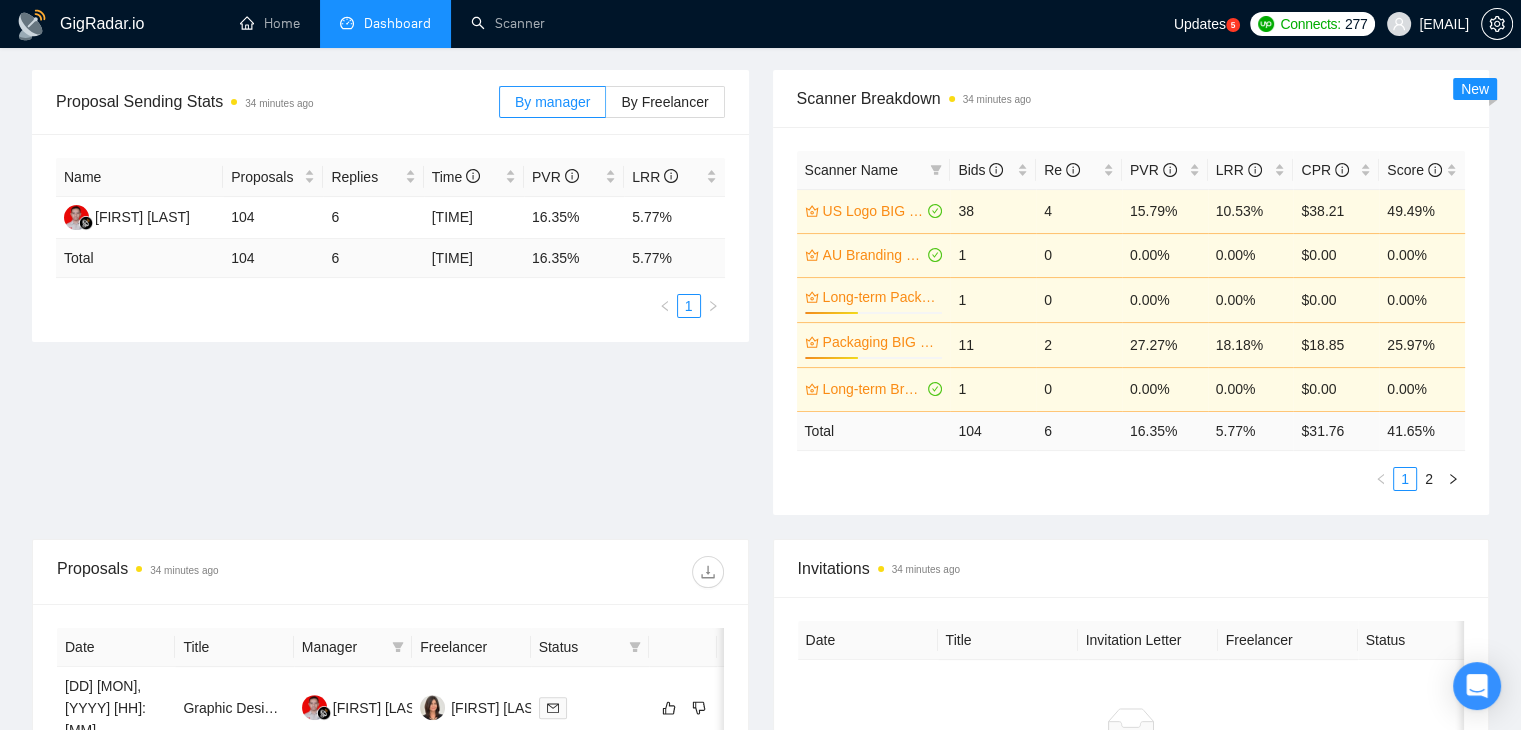 scroll, scrollTop: 270, scrollLeft: 0, axis: vertical 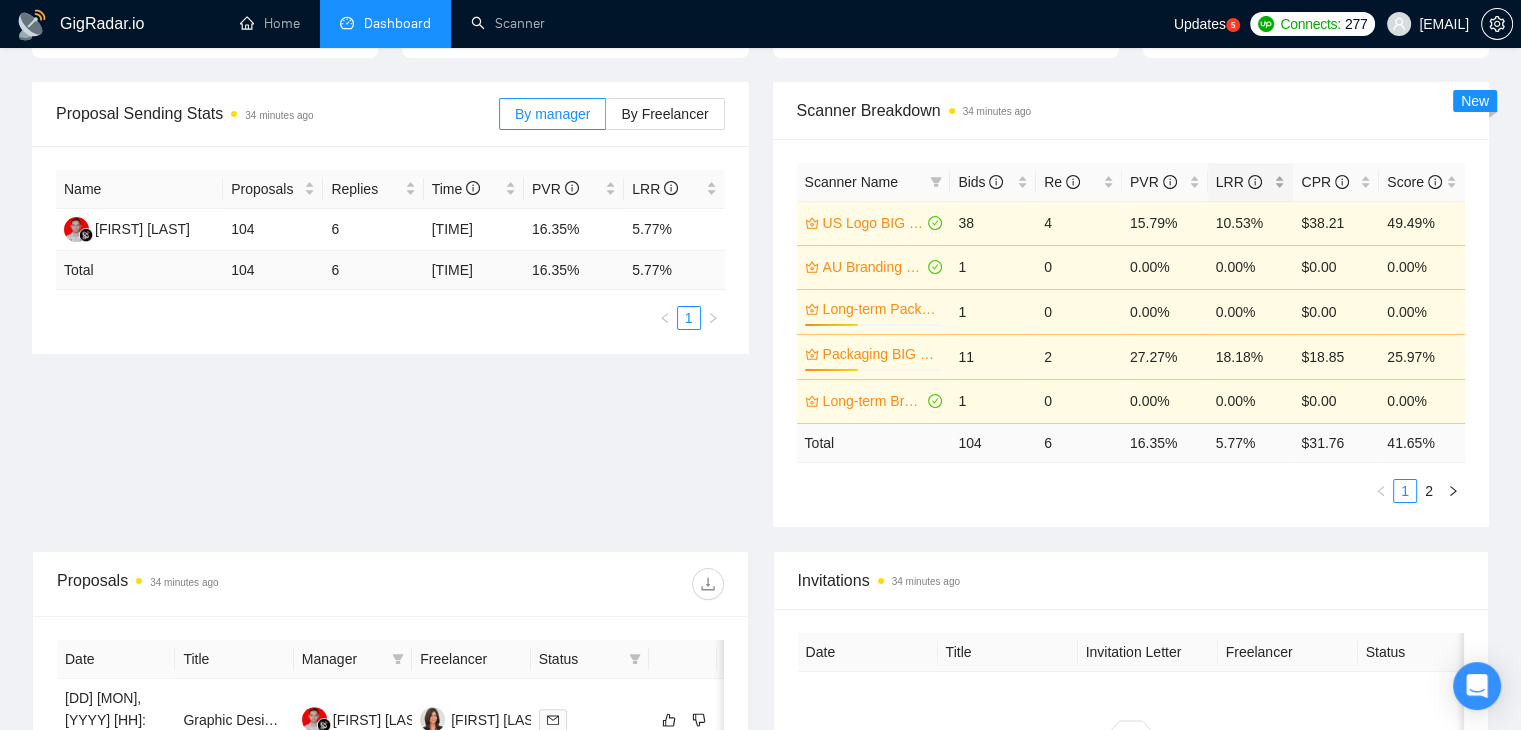 click on "LRR" at bounding box center (1251, 182) 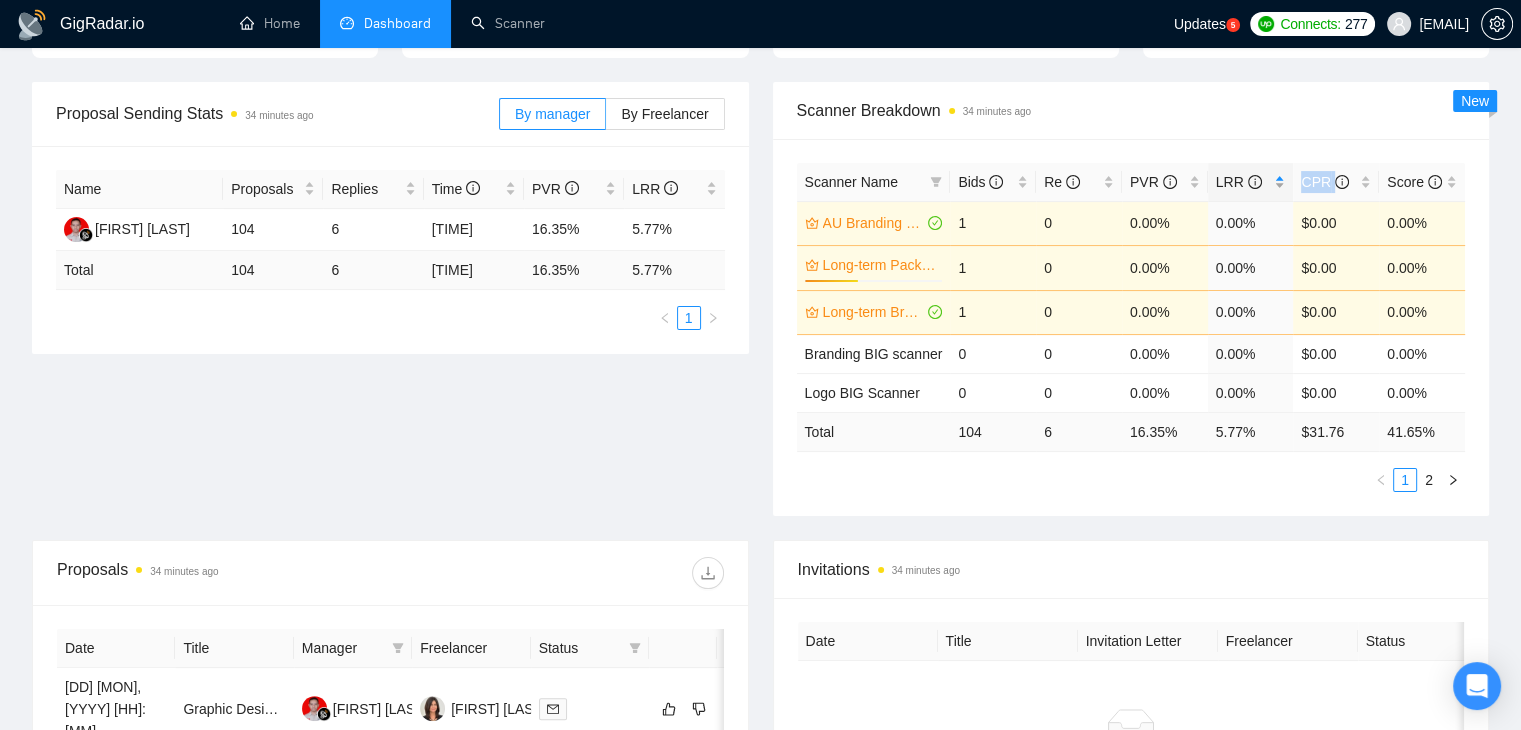 click on "LRR" at bounding box center (1251, 182) 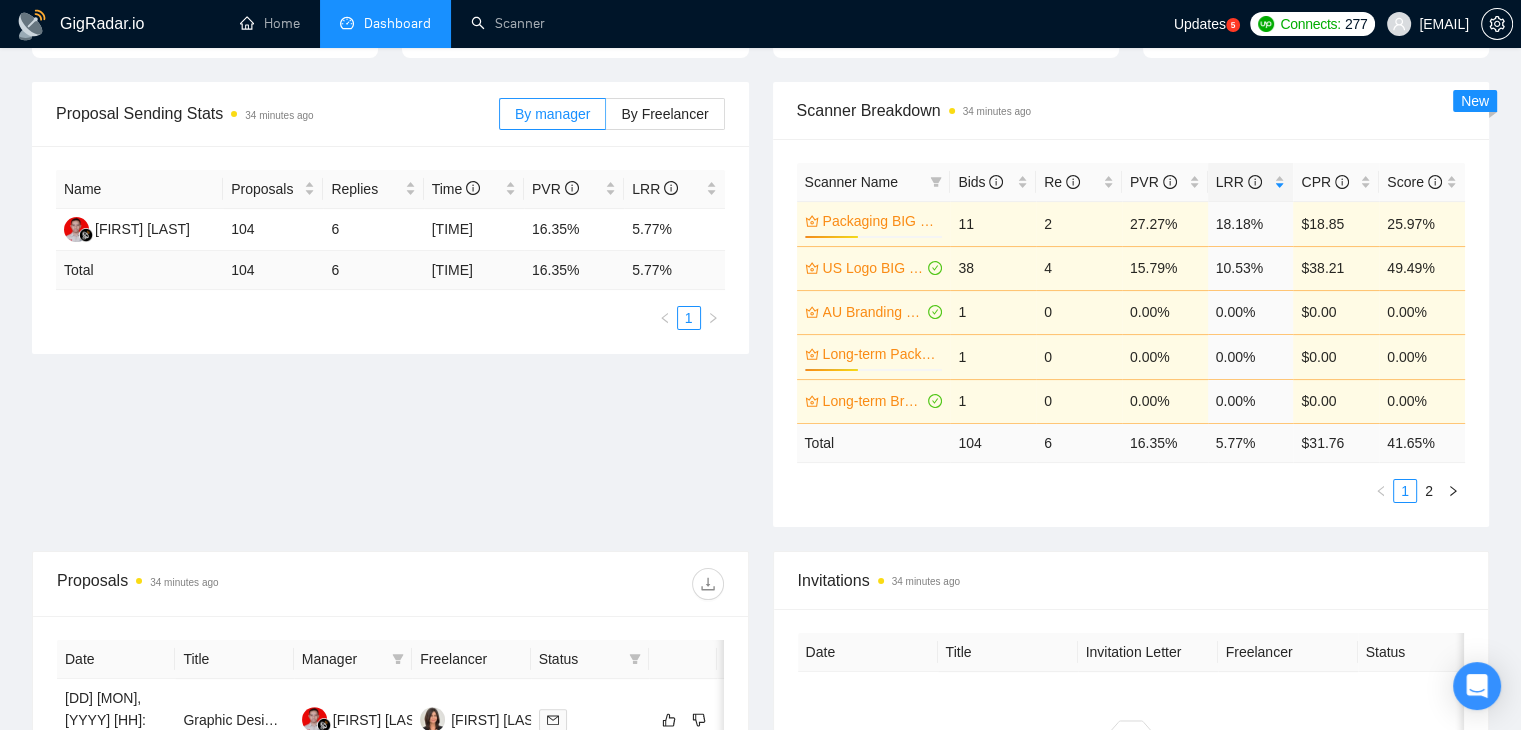 click on "Scanner Breakdown 34 minutes ago" at bounding box center [1131, 110] 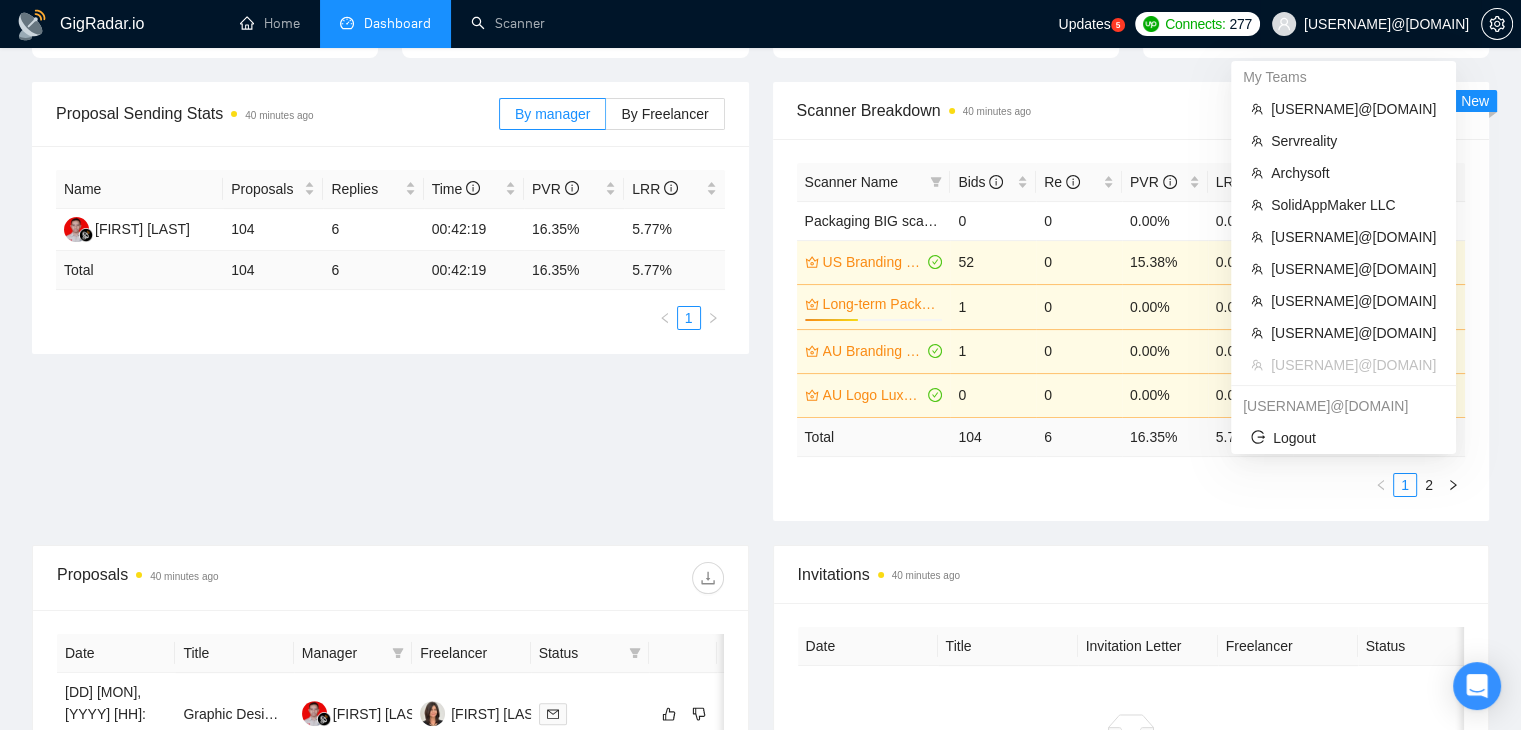 click on "[USERNAME]@[DOMAIN]" at bounding box center [1386, 24] 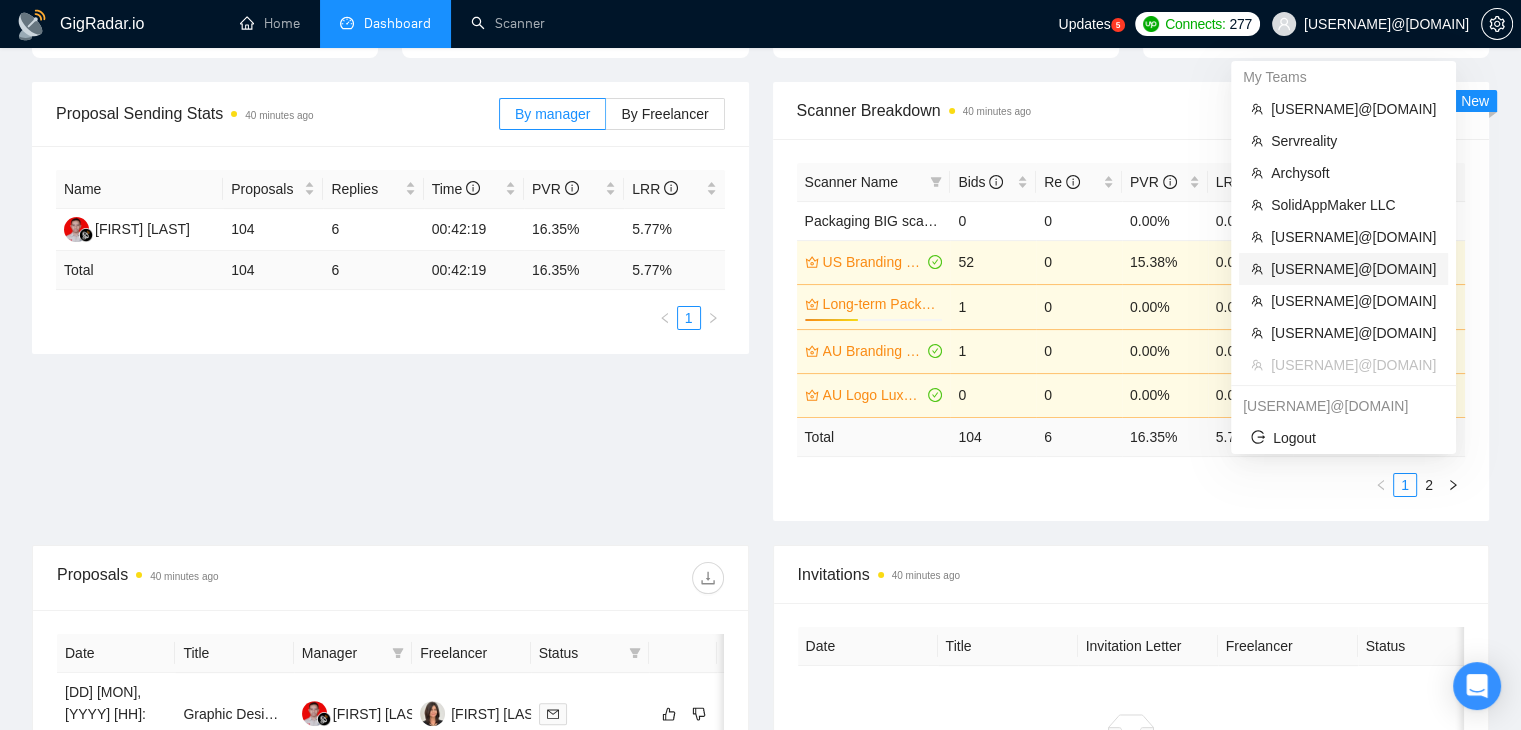 click on "[USERNAME]@[DOMAIN]" at bounding box center [1353, 269] 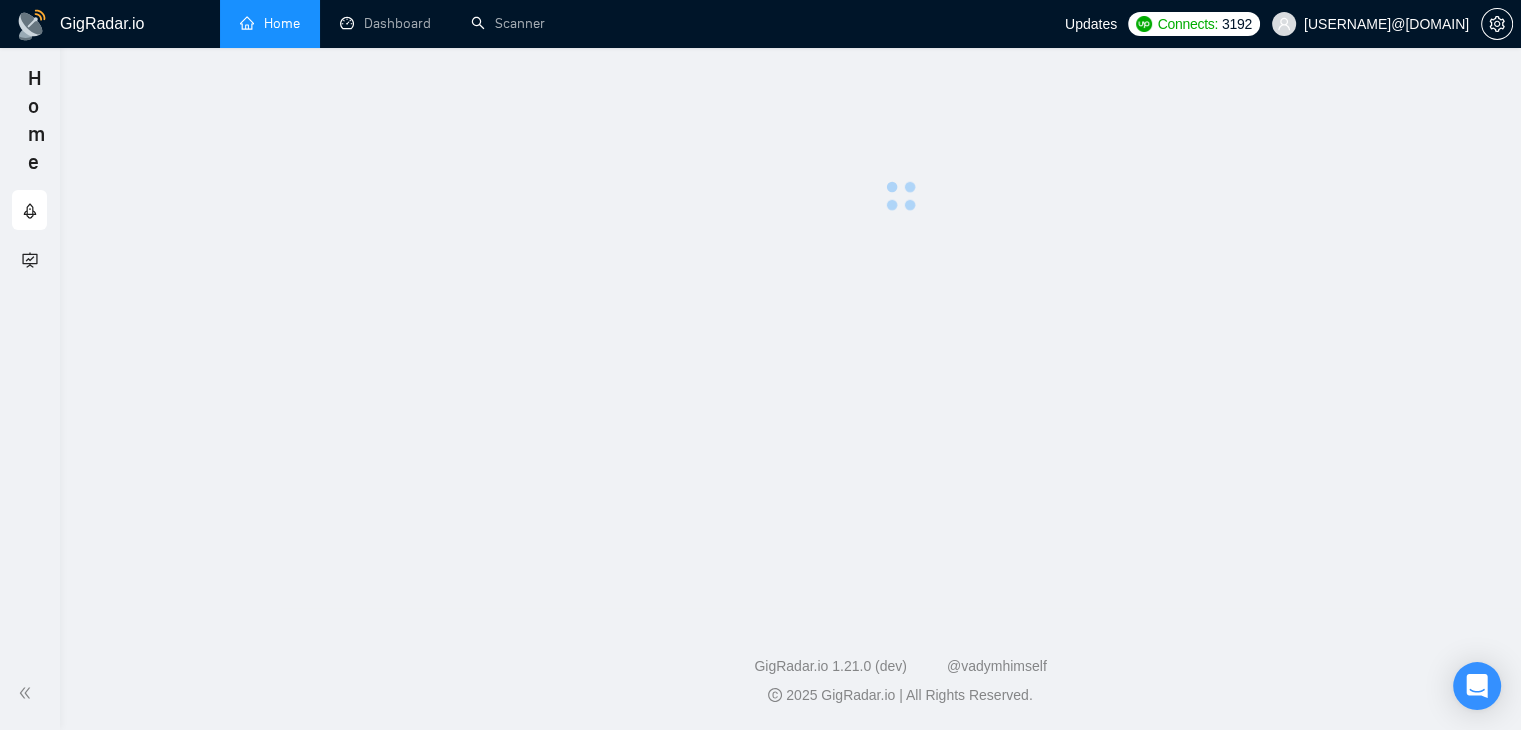 scroll, scrollTop: 0, scrollLeft: 0, axis: both 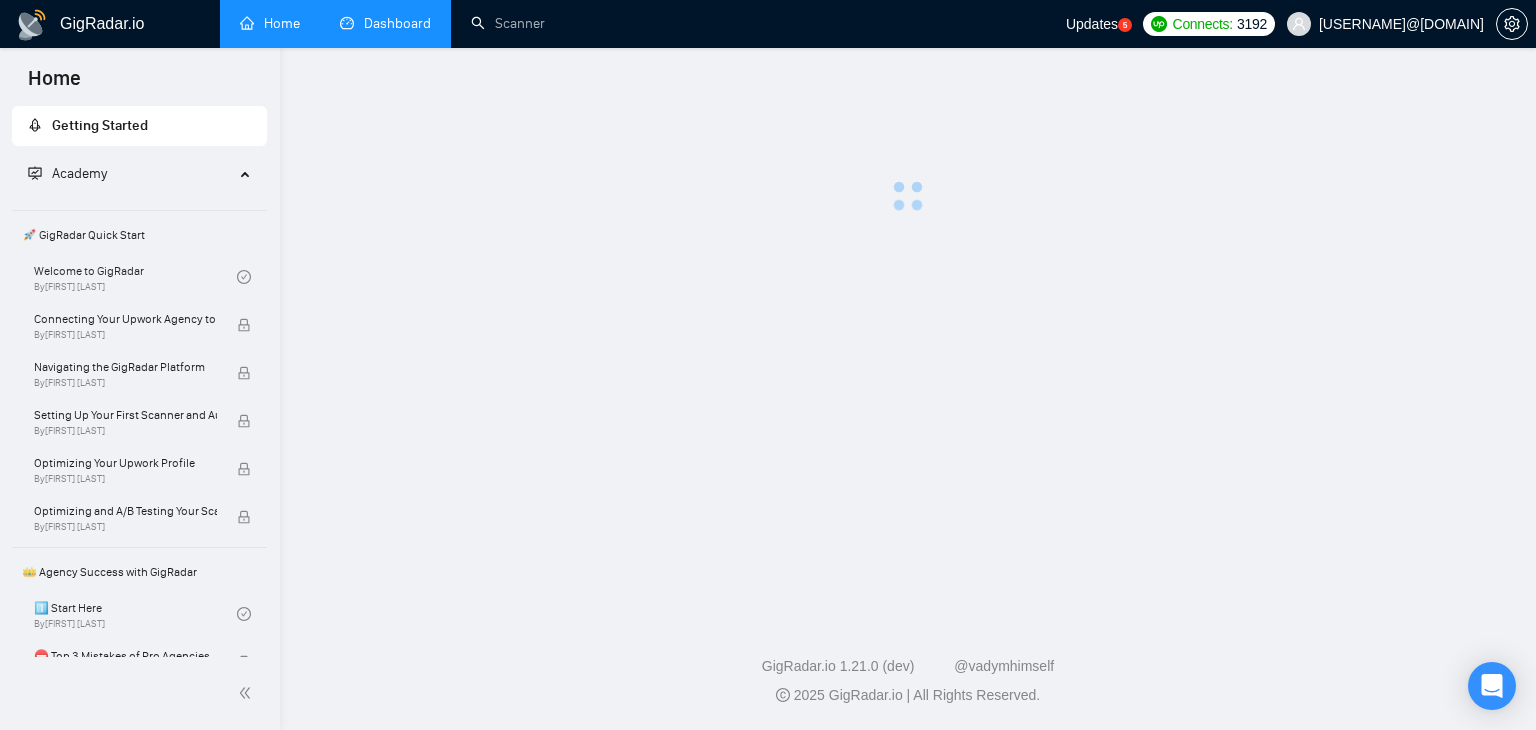 click on "Dashboard" at bounding box center [385, 23] 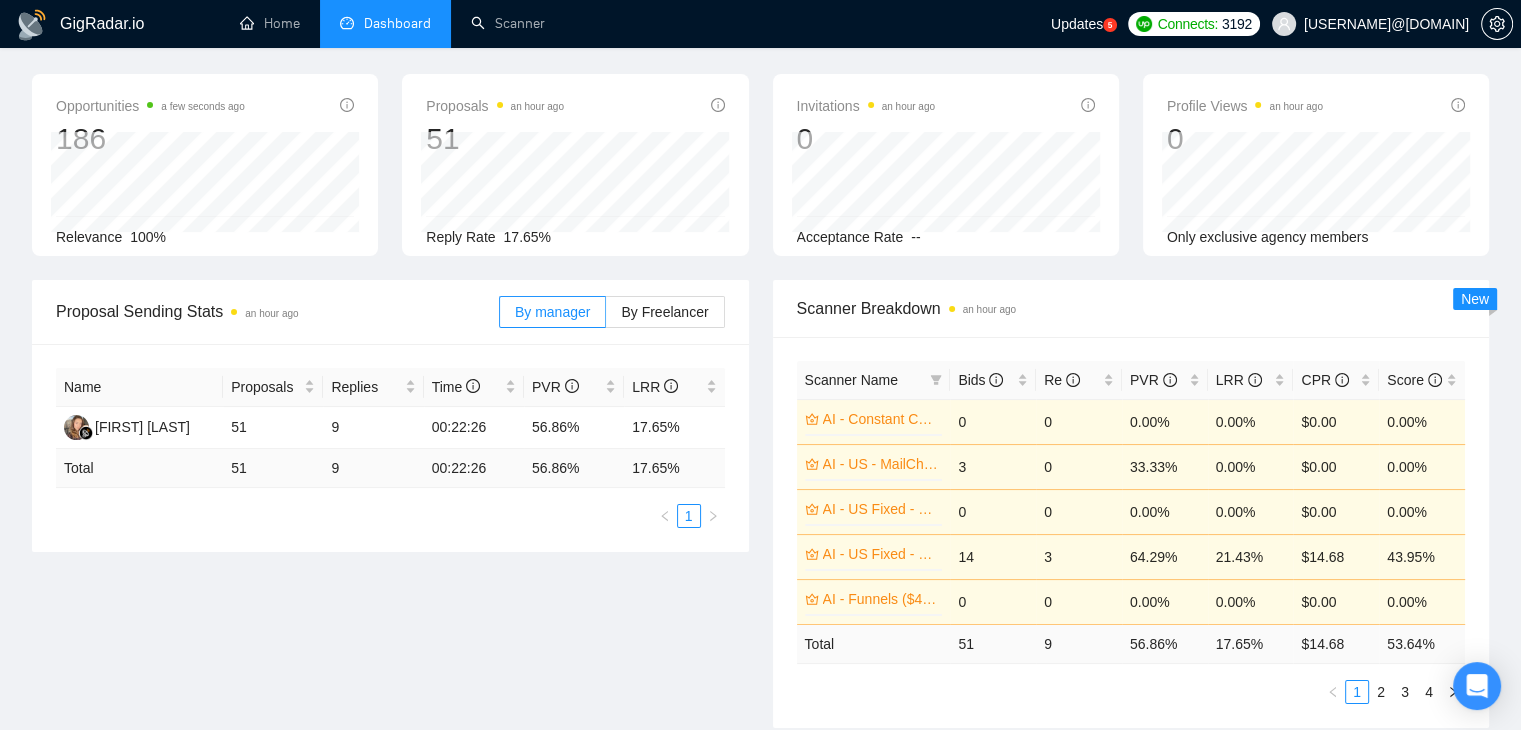 scroll, scrollTop: 89, scrollLeft: 0, axis: vertical 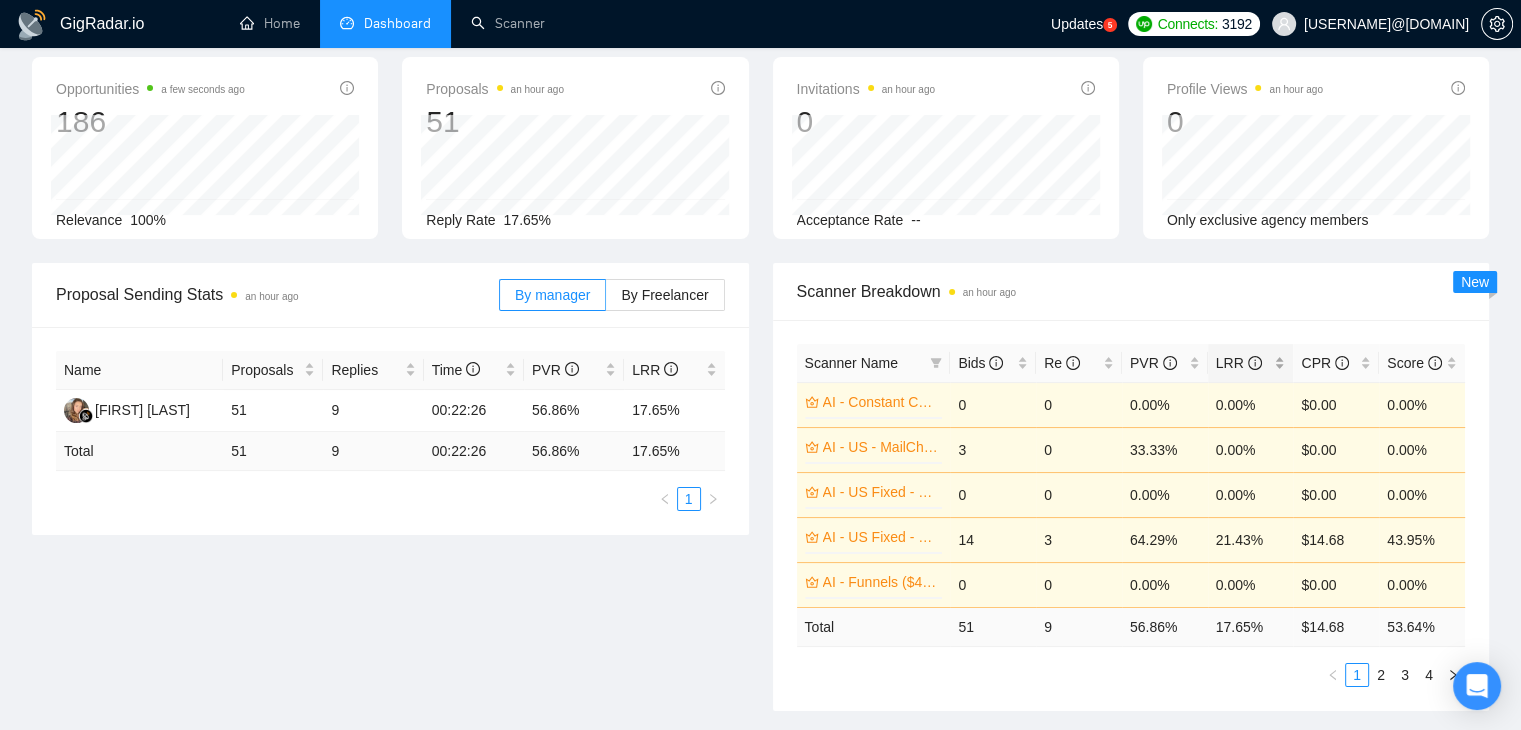 click on "LRR" at bounding box center [1251, 363] 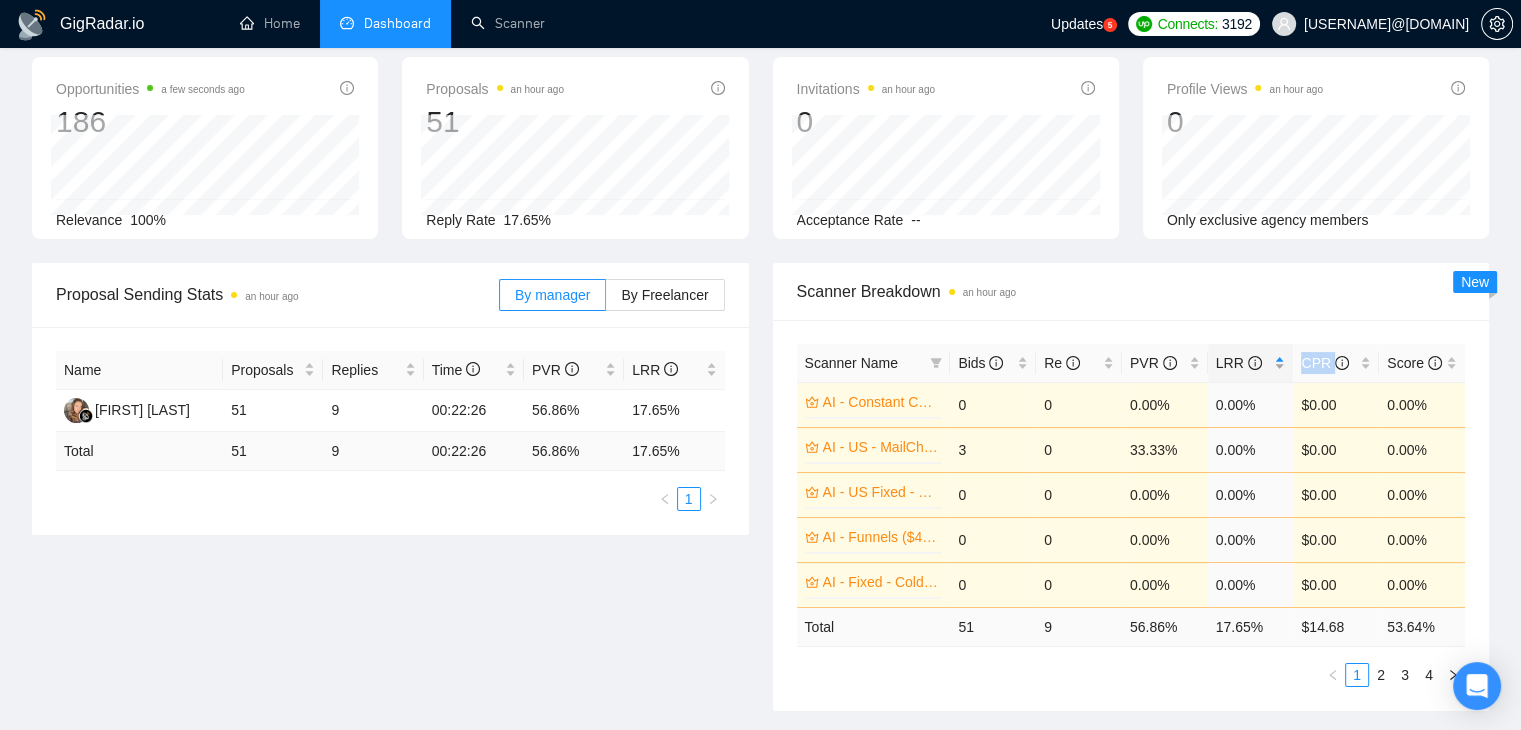 click on "LRR" at bounding box center (1251, 363) 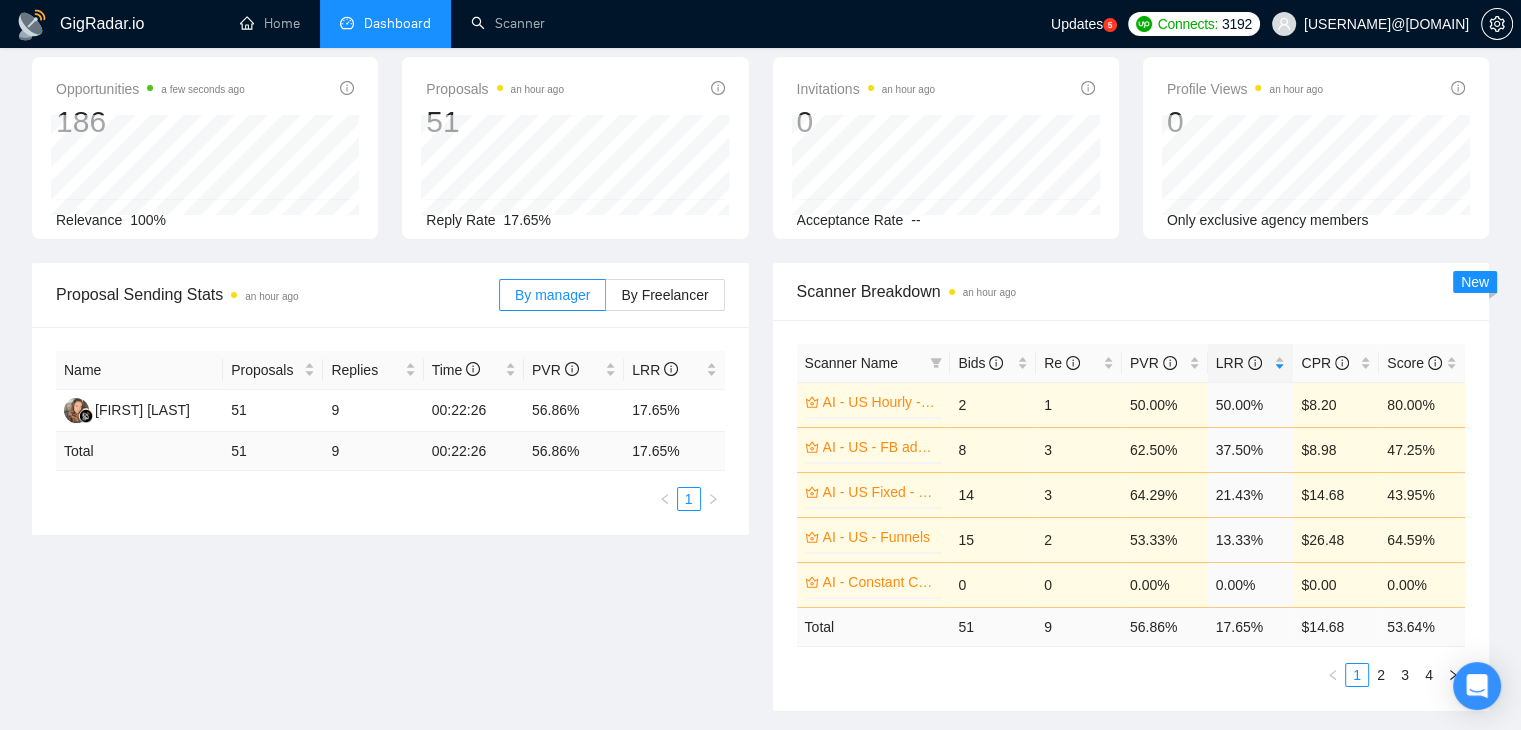 click on "Scanner Breakdown an hour ago" at bounding box center [1131, 291] 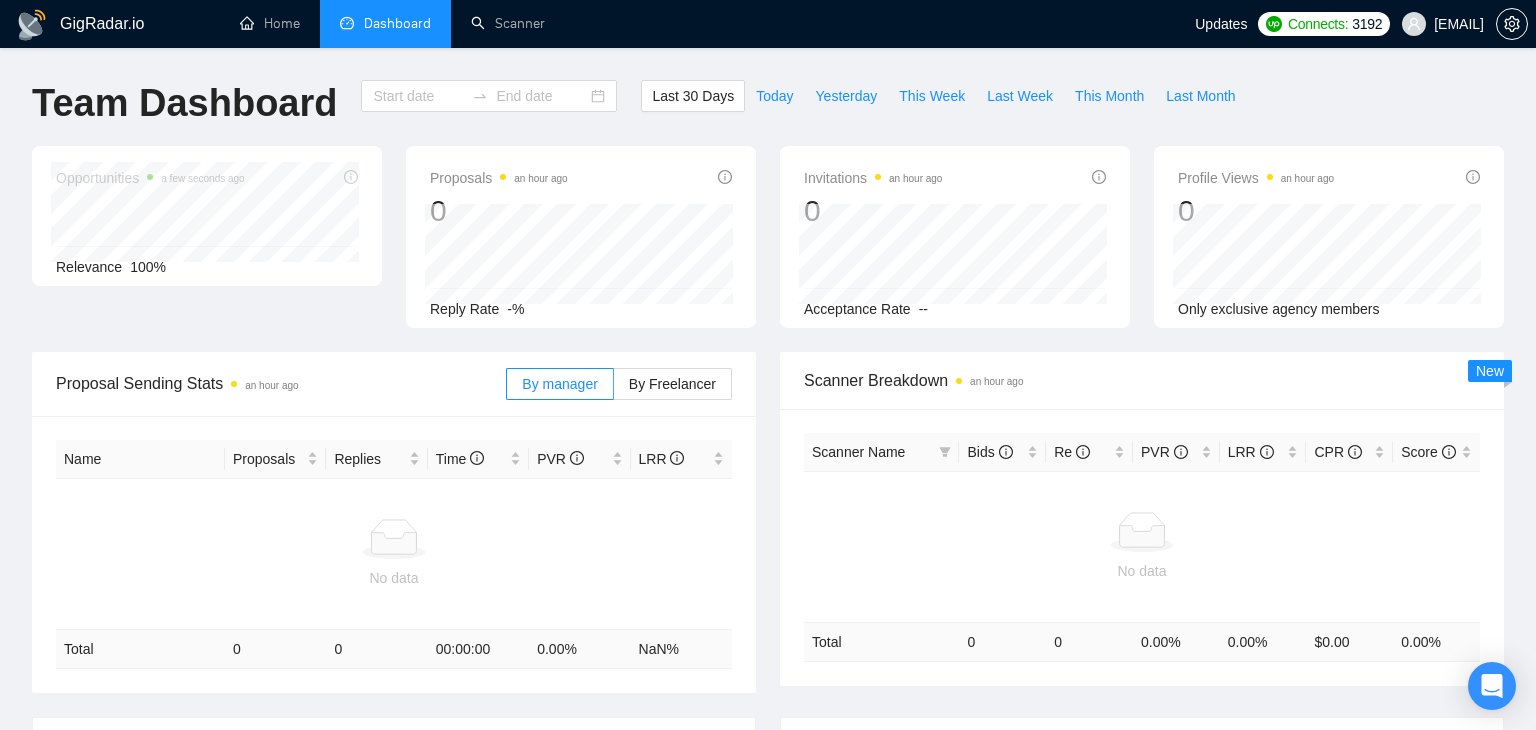type on "[DATE]" 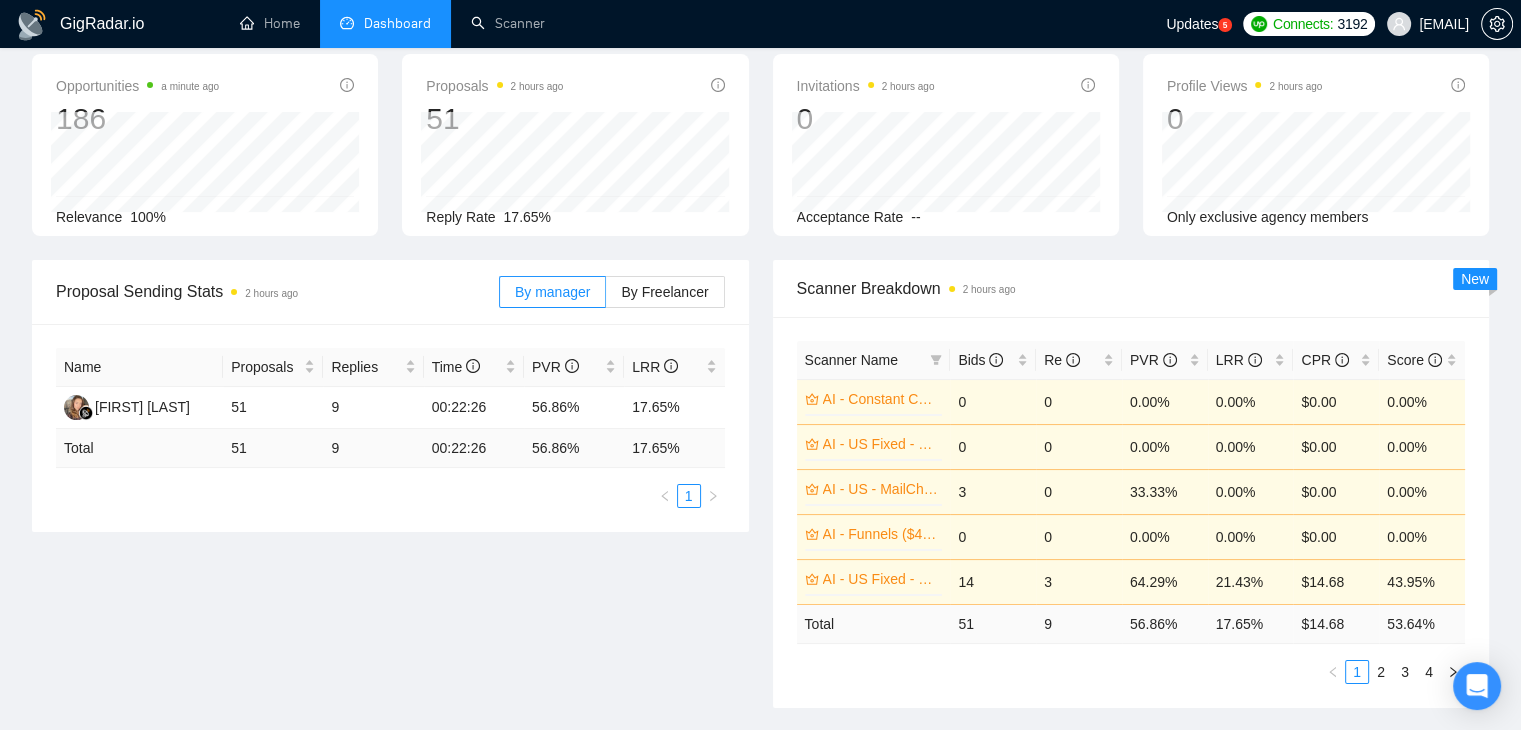 scroll, scrollTop: 92, scrollLeft: 0, axis: vertical 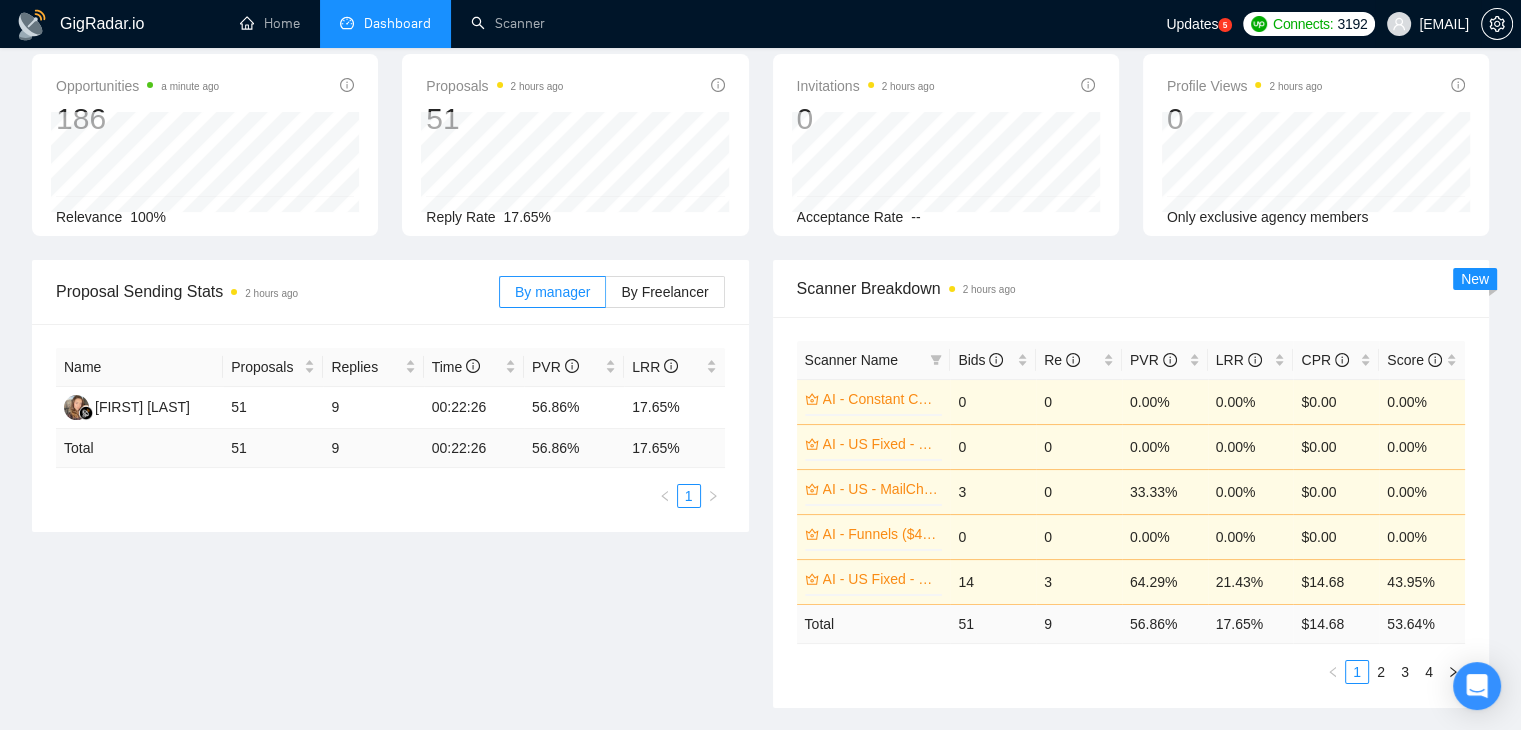 click on "[EMAIL]" at bounding box center [1428, 24] 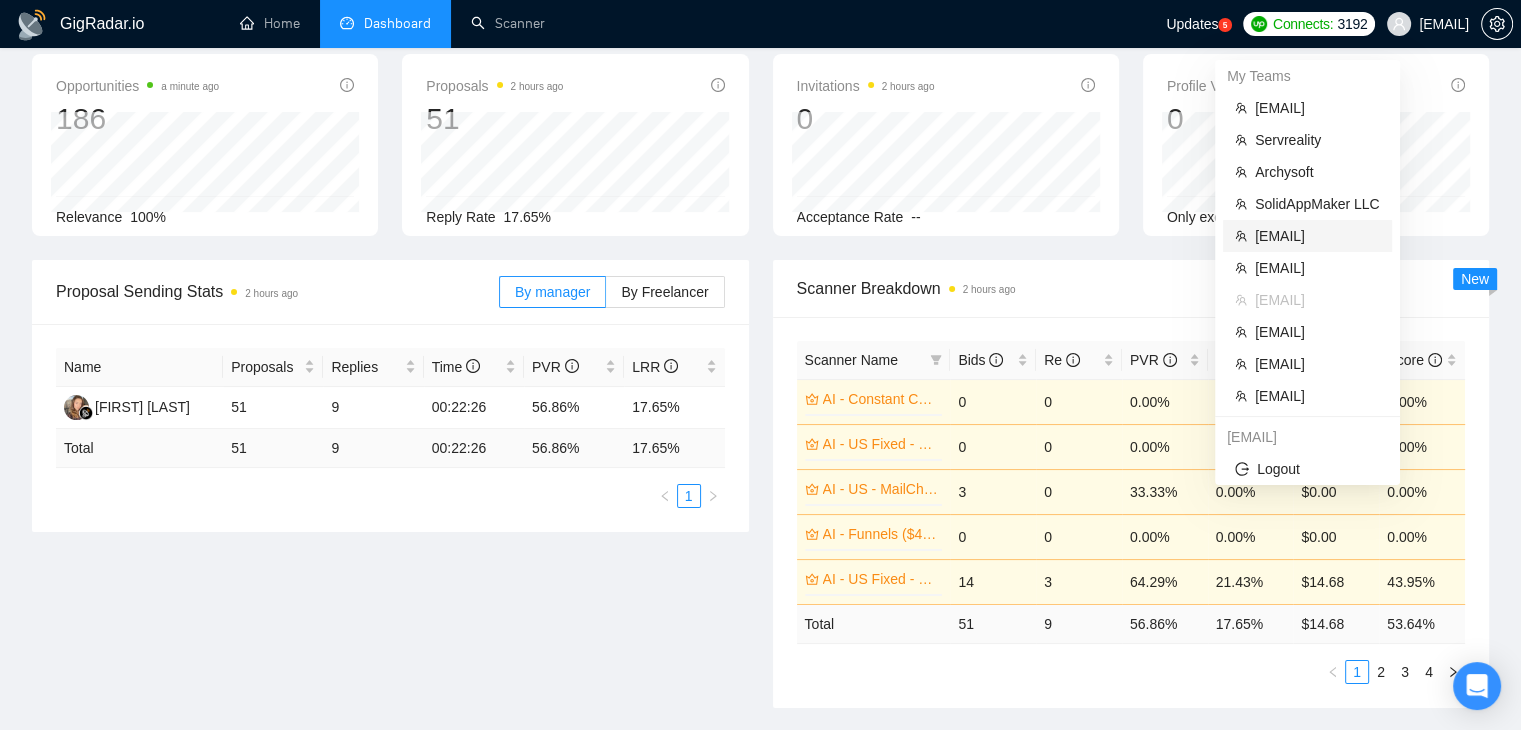 click on "[EMAIL]" at bounding box center [1317, 236] 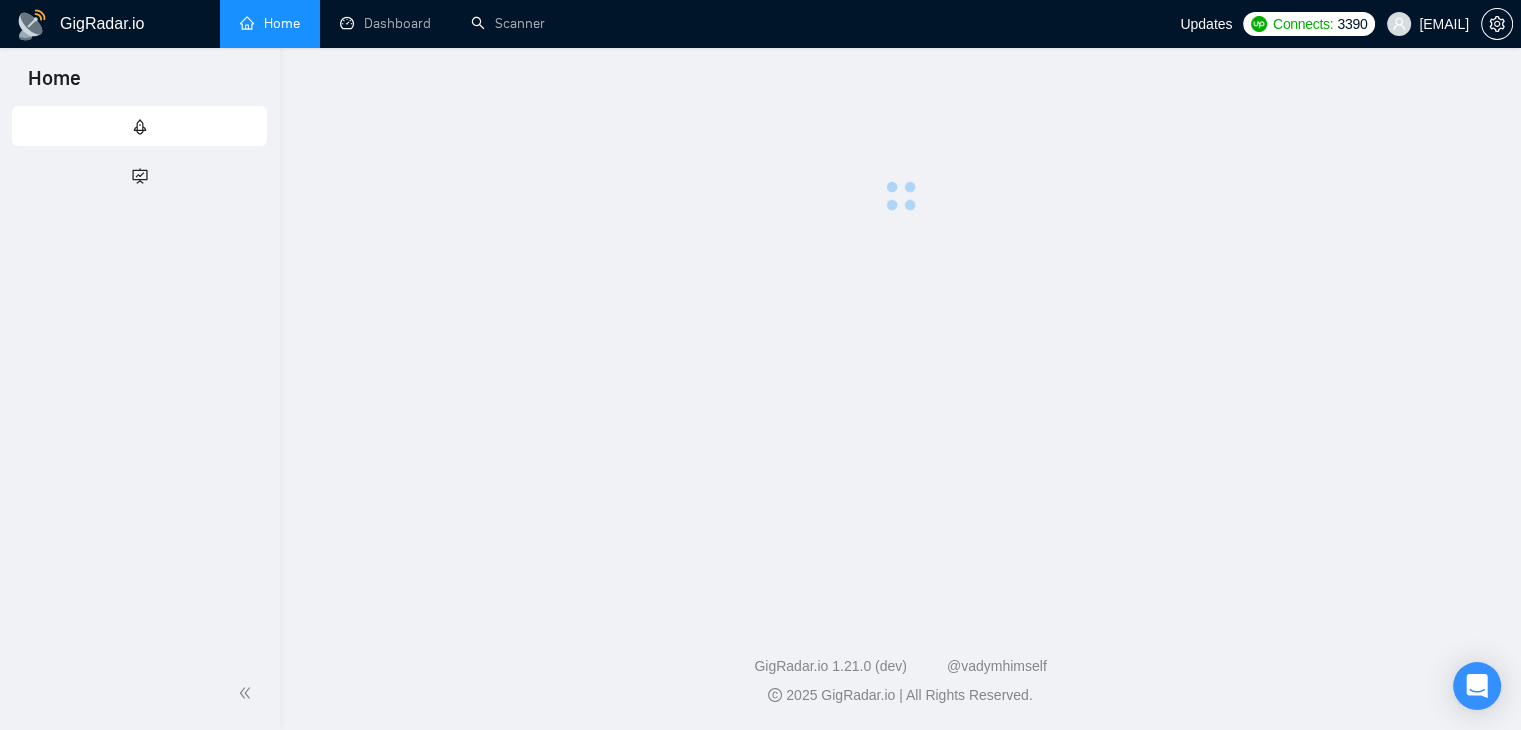 scroll, scrollTop: 0, scrollLeft: 0, axis: both 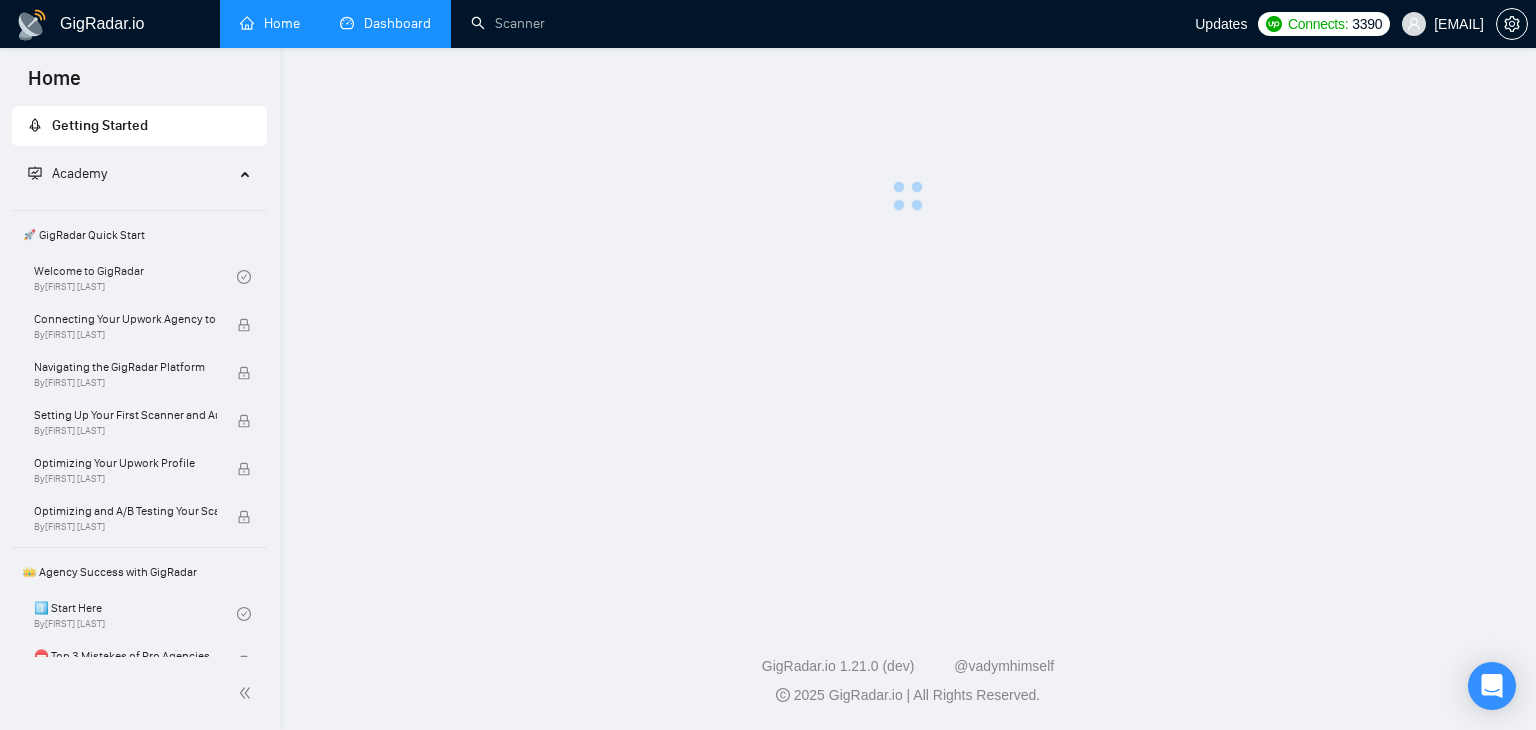 click on "Dashboard" at bounding box center [385, 23] 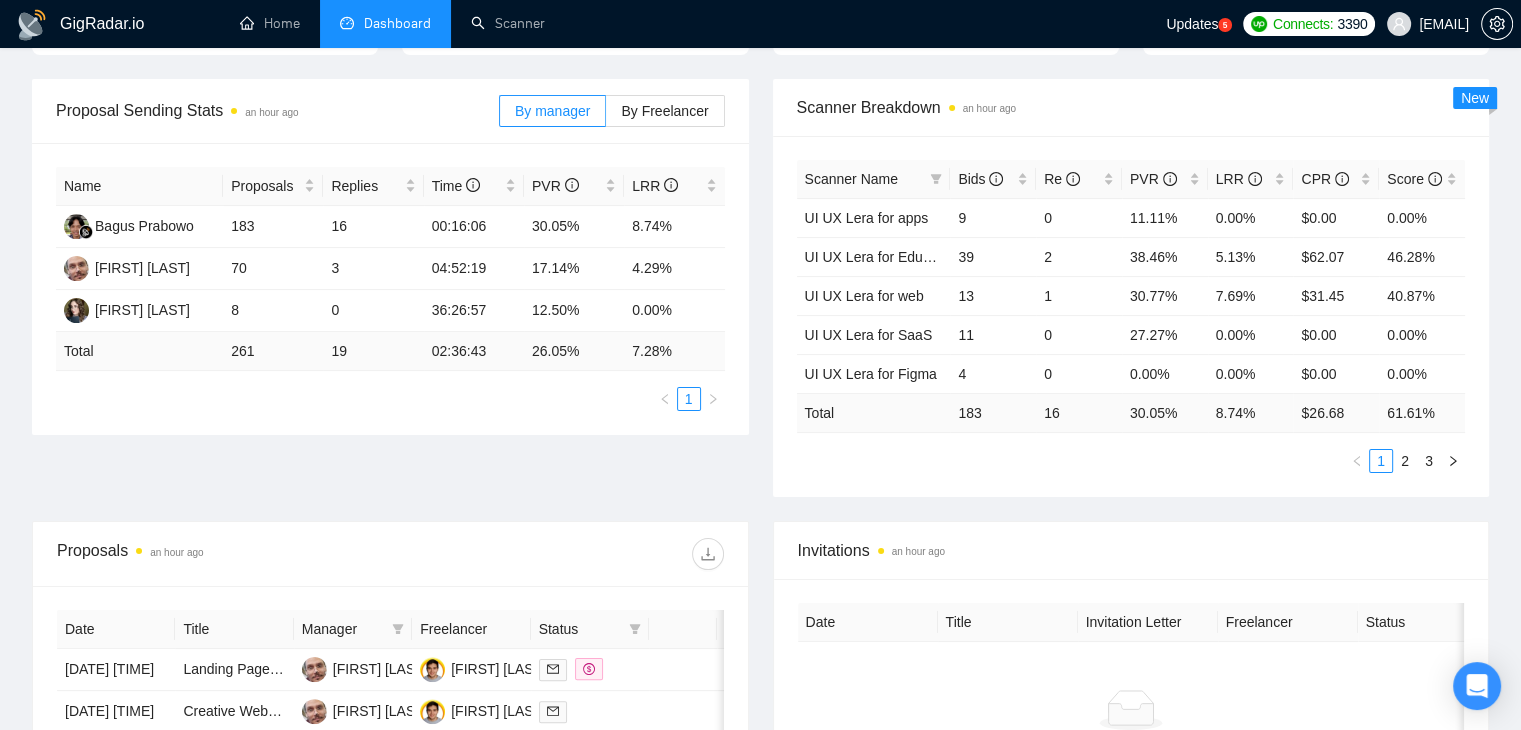scroll, scrollTop: 224, scrollLeft: 0, axis: vertical 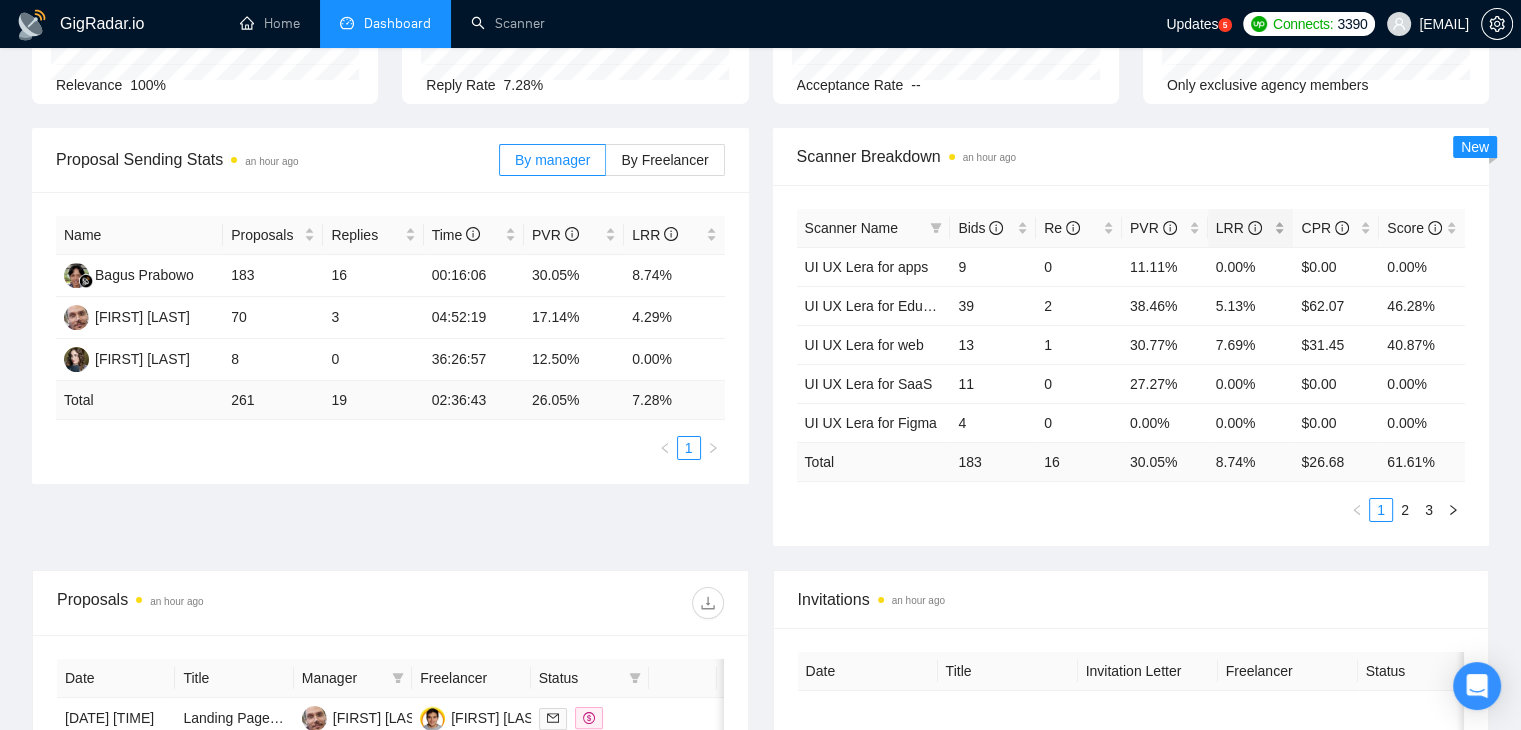 click on "LRR" at bounding box center (1251, 228) 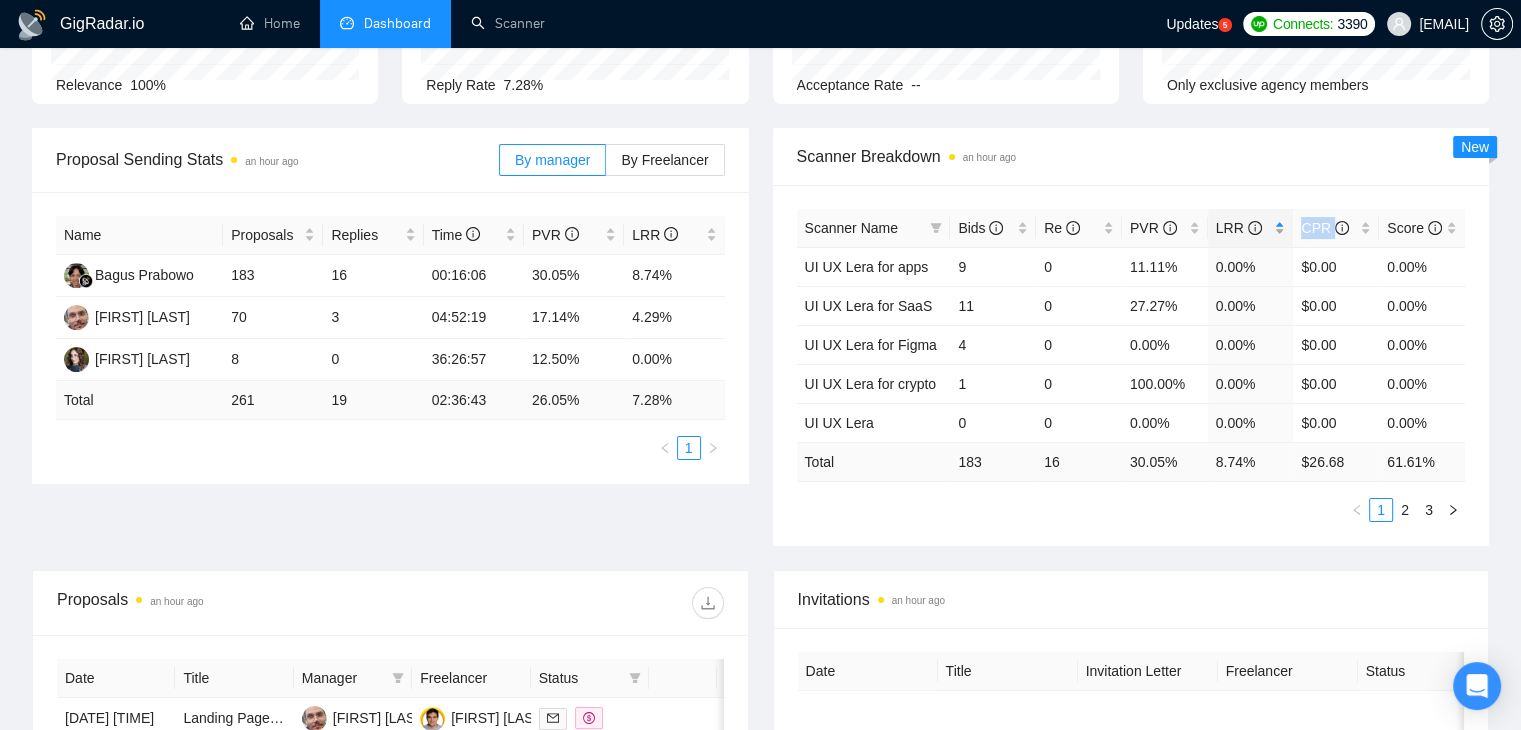 click on "LRR" at bounding box center [1251, 228] 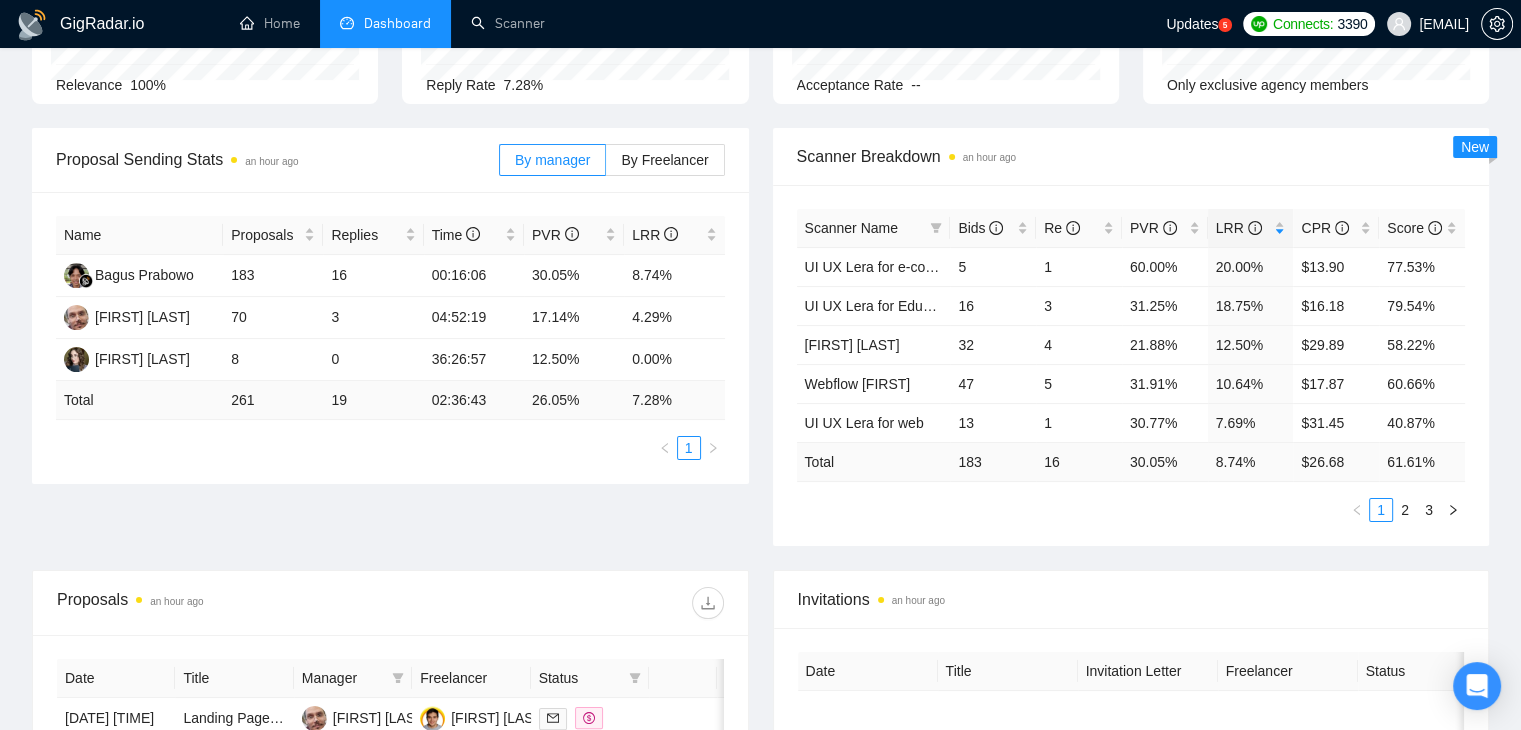 click on "Scanner Breakdown an hour ago" at bounding box center (1131, 156) 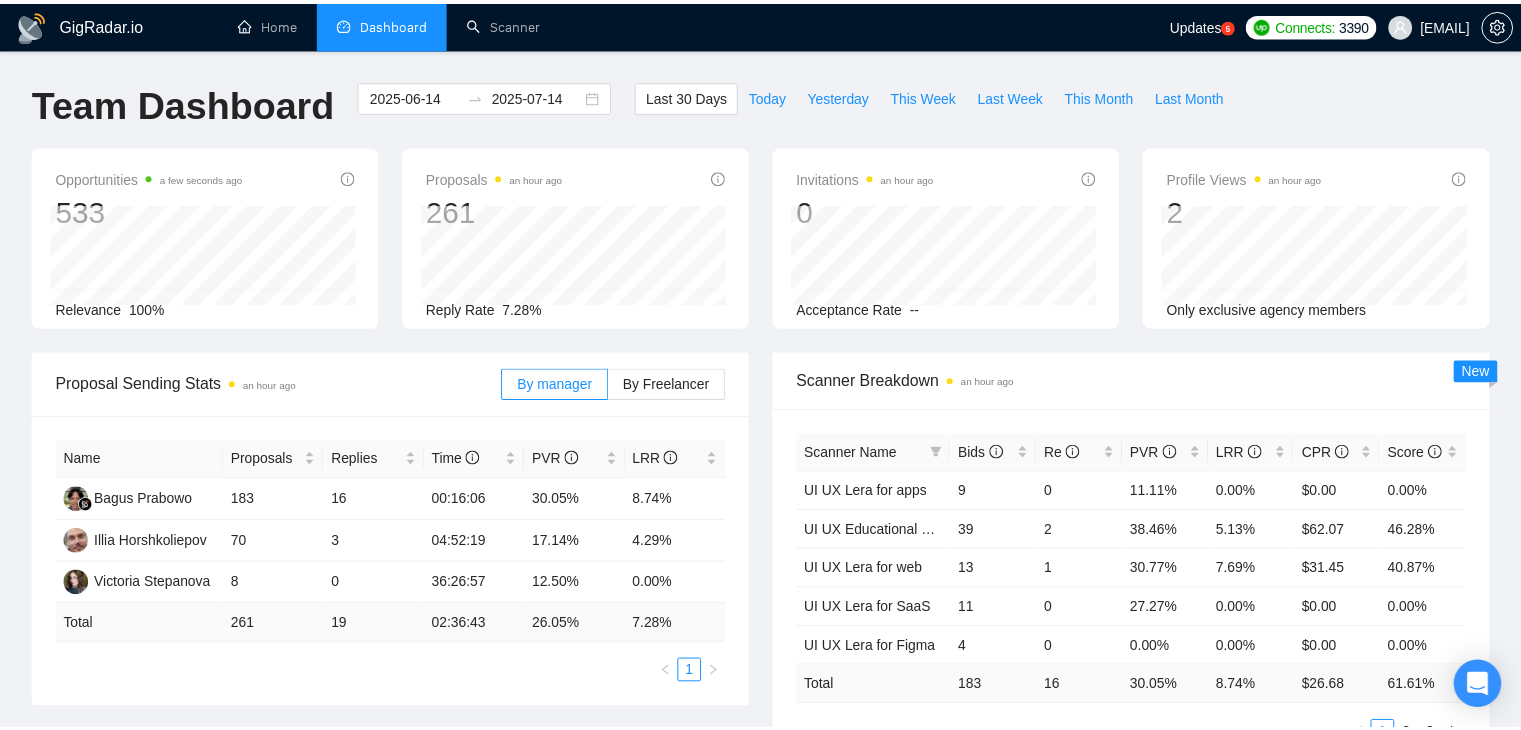 scroll, scrollTop: 224, scrollLeft: 0, axis: vertical 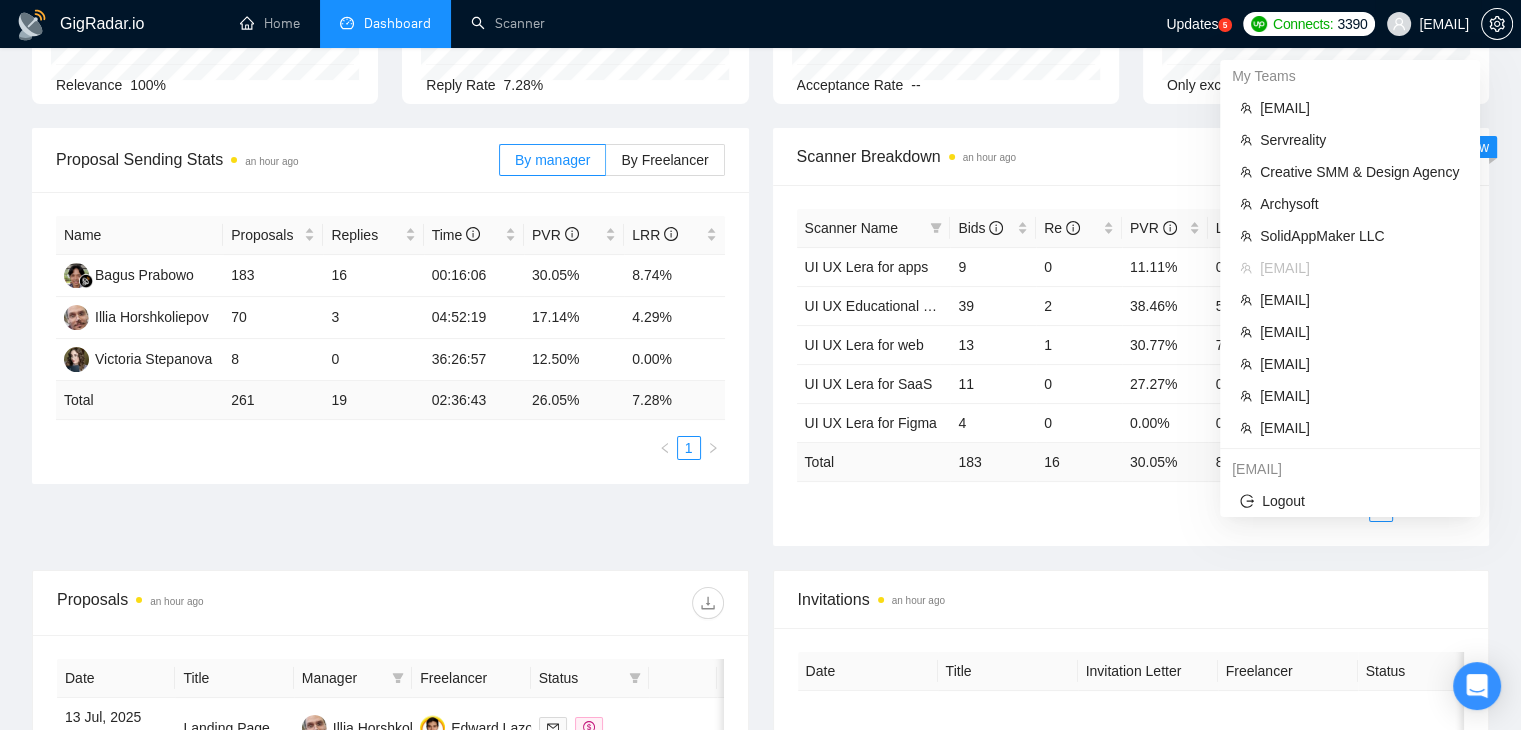 click on "[EMAIL]" at bounding box center (1444, 24) 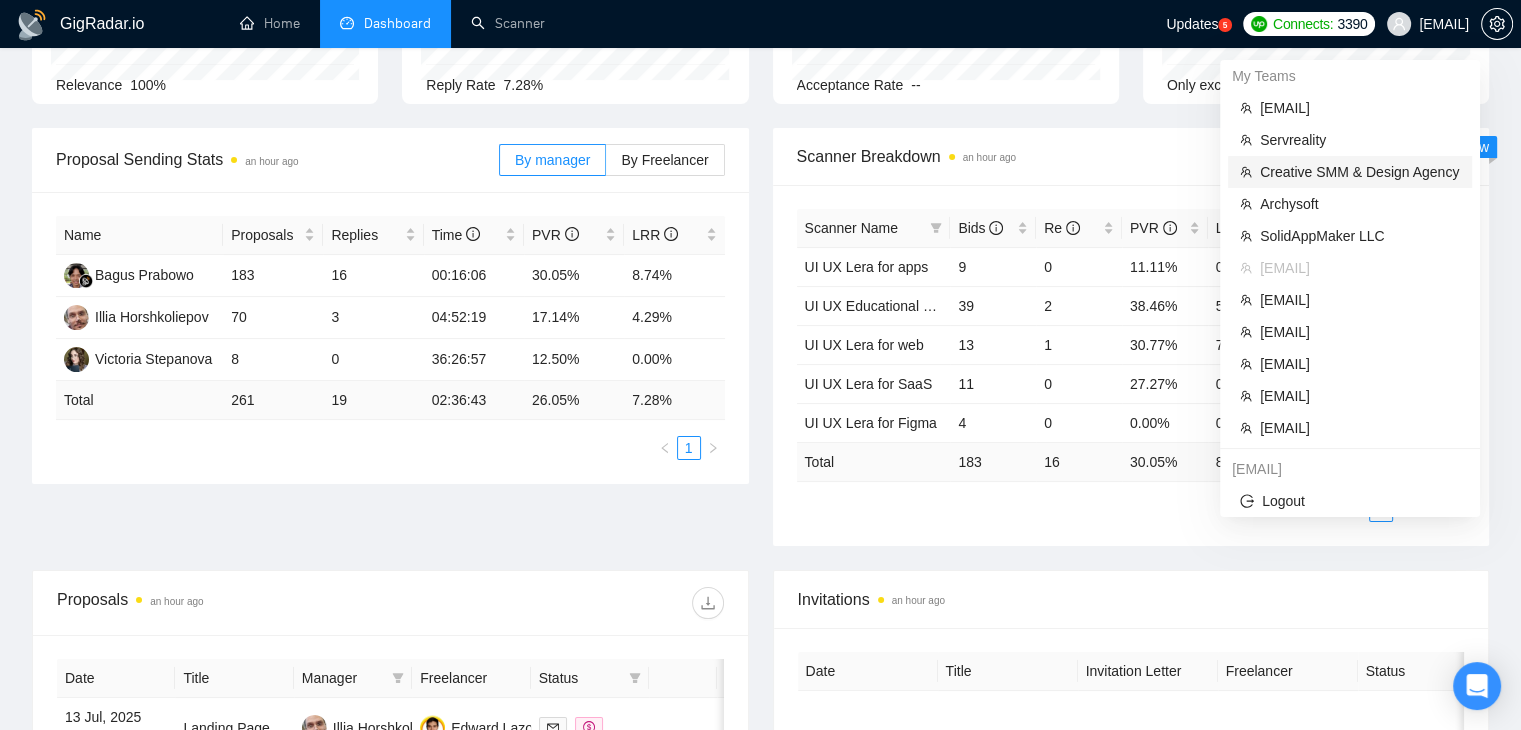 click on "Creative SMM & Design Agency" at bounding box center (1360, 172) 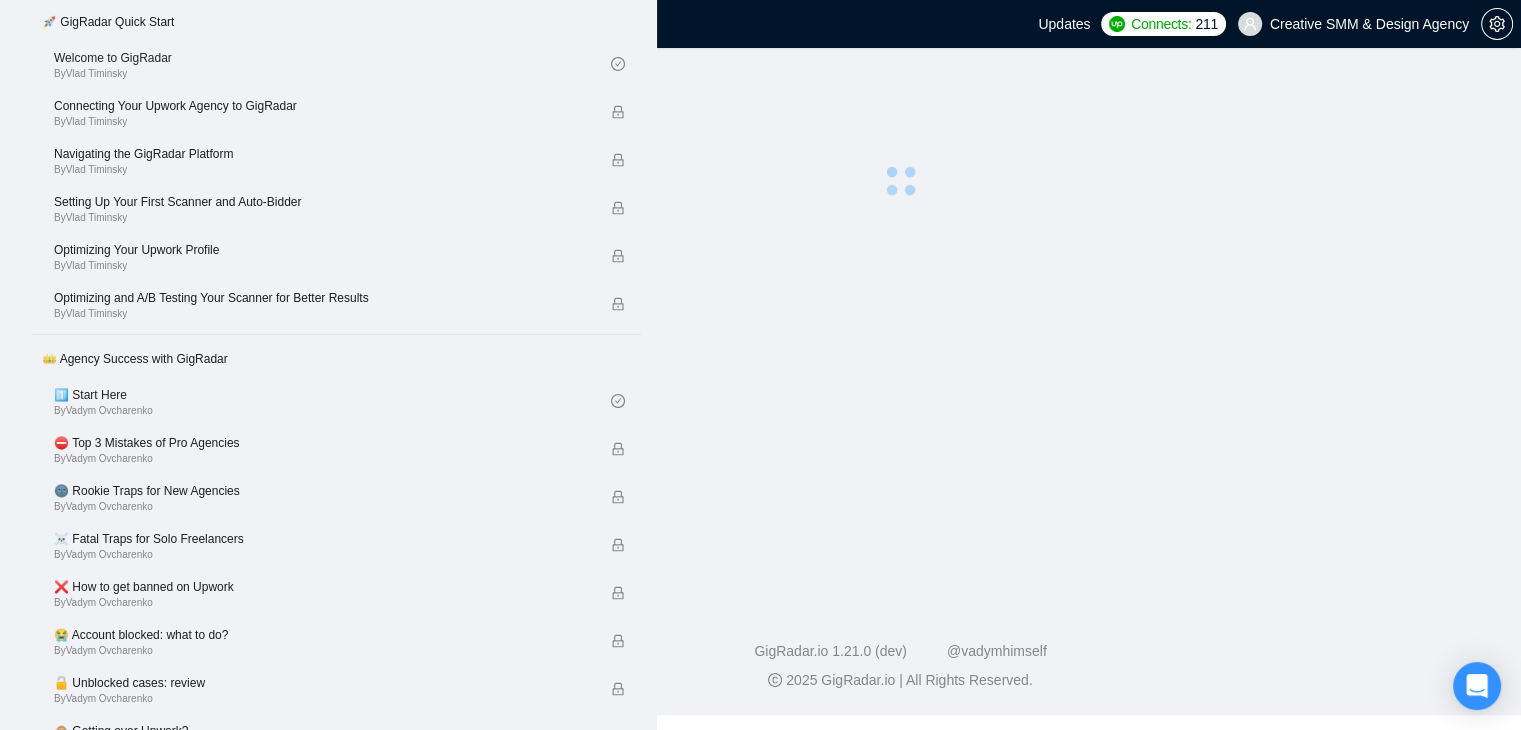 scroll, scrollTop: 0, scrollLeft: 0, axis: both 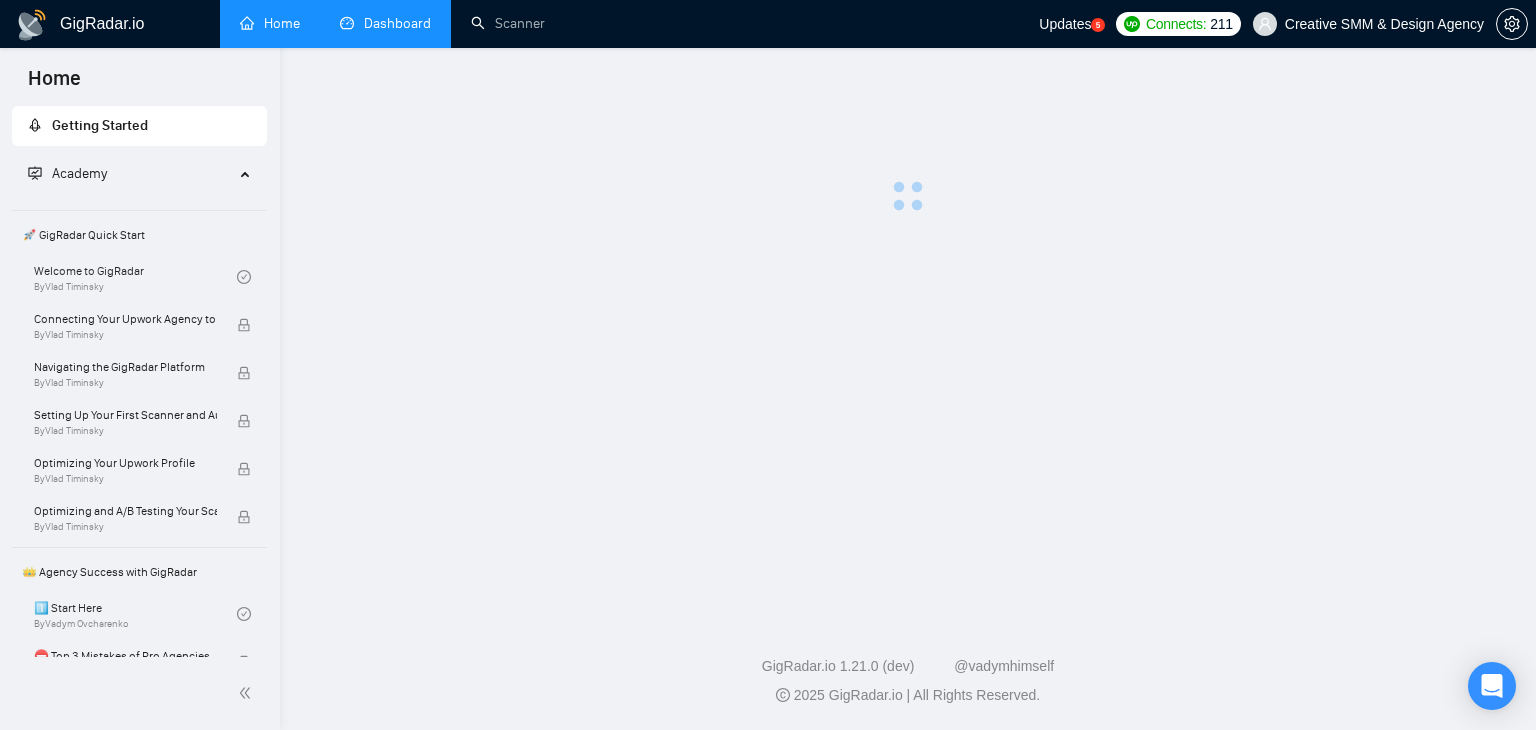 click on "Dashboard" at bounding box center (385, 23) 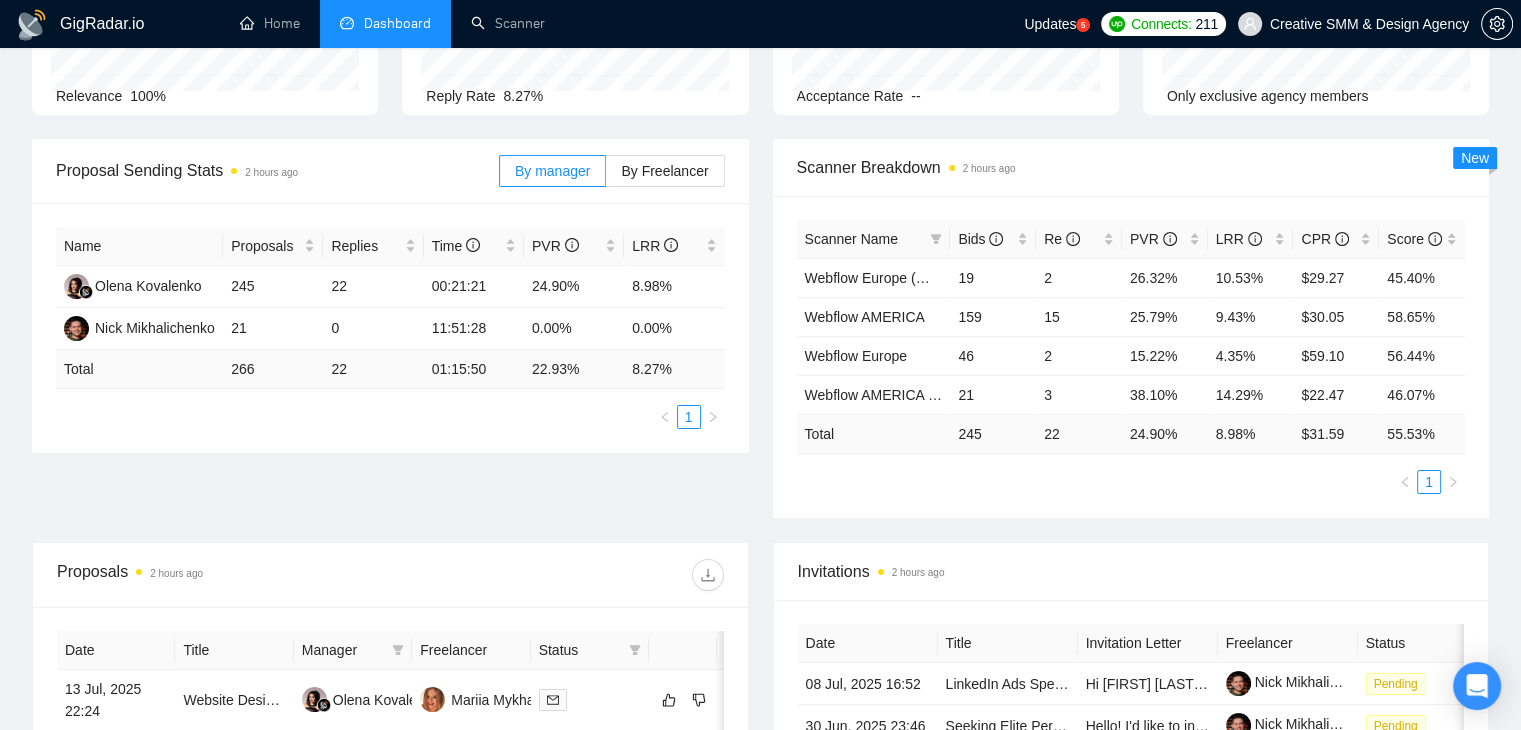 scroll, scrollTop: 235, scrollLeft: 0, axis: vertical 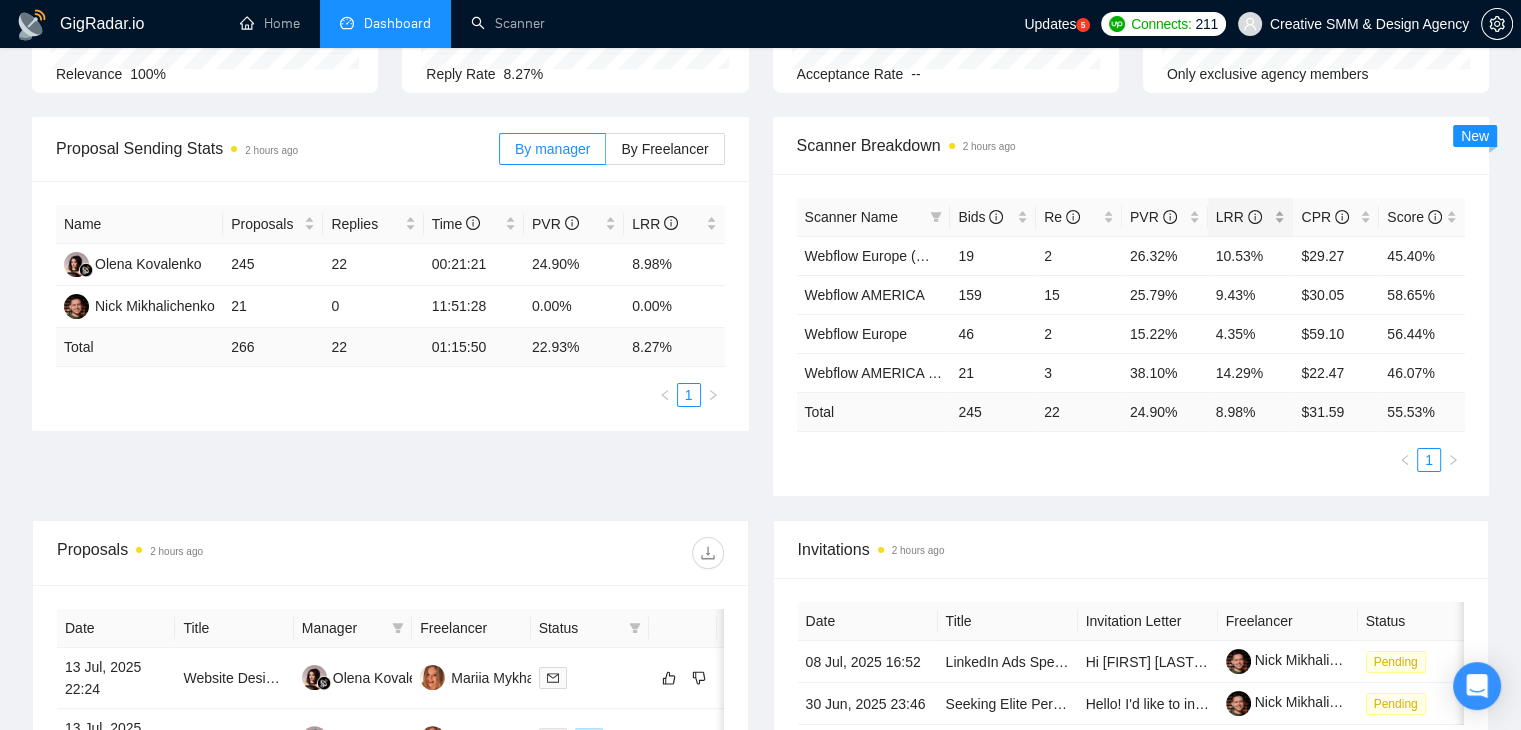 click on "LRR" at bounding box center (1251, 217) 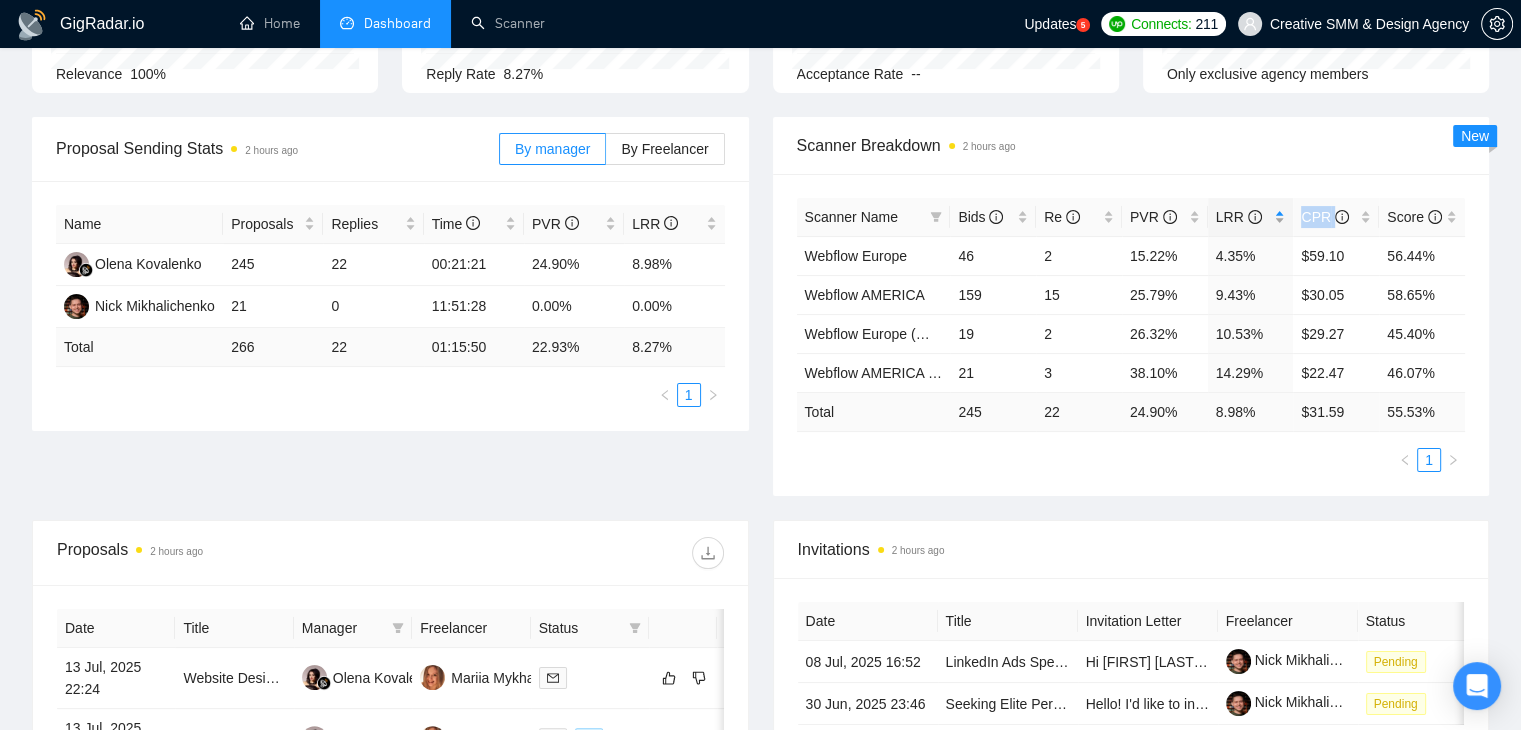 click on "LRR" at bounding box center (1251, 217) 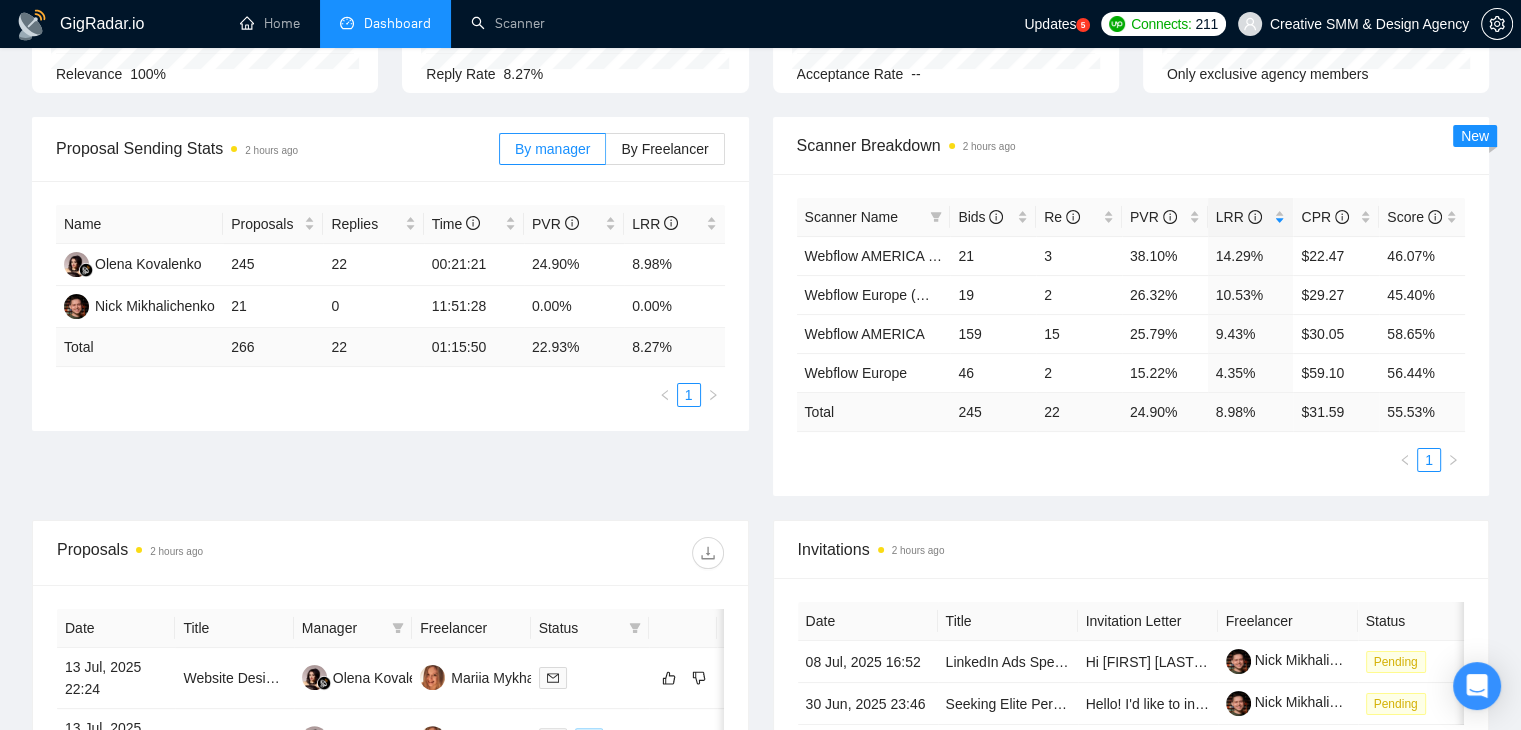 click on "Scanner Breakdown 2 hours ago" at bounding box center [1131, 145] 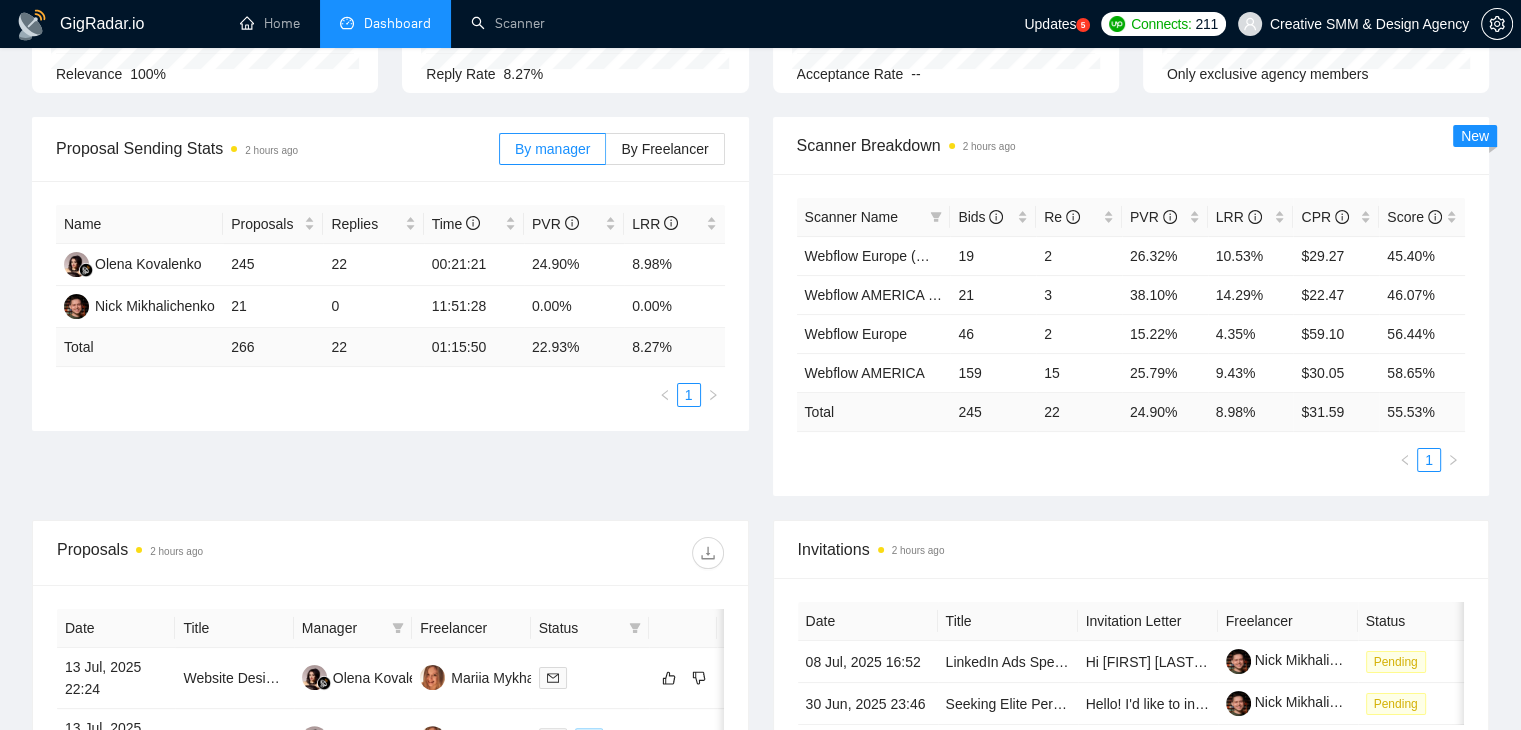 scroll, scrollTop: 235, scrollLeft: 0, axis: vertical 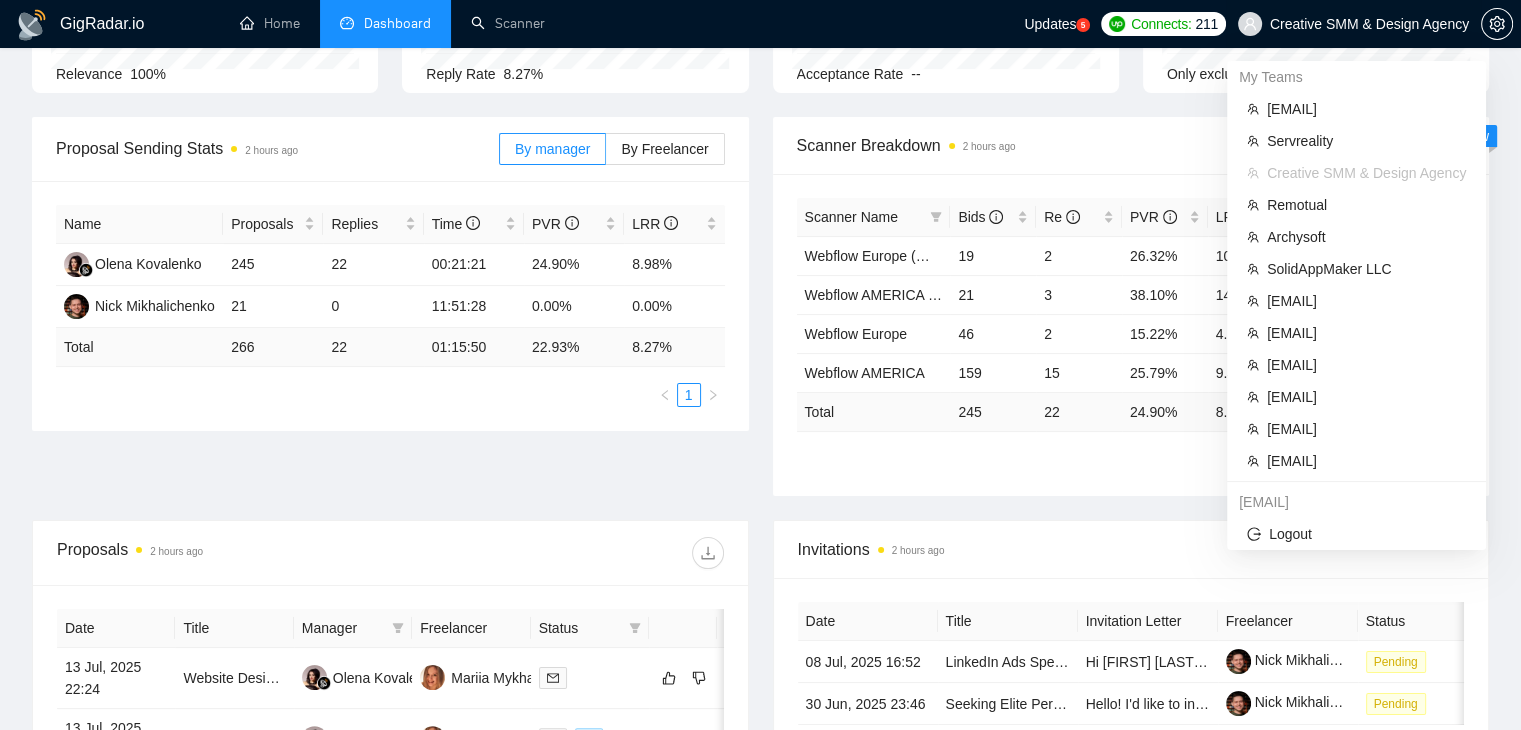 click on "Creative SMM & Design Agency" at bounding box center [1353, 24] 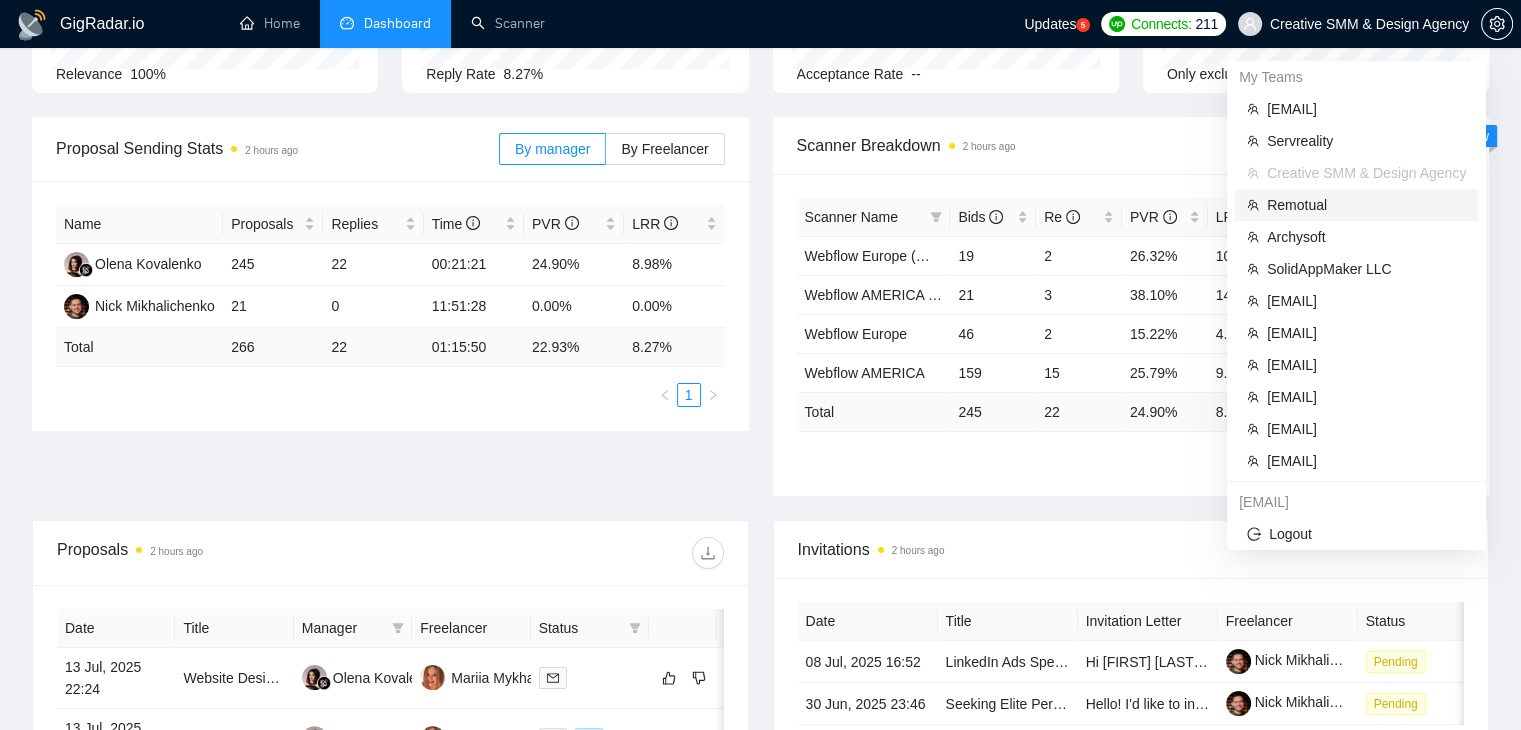 click on "Remotual" at bounding box center [1366, 205] 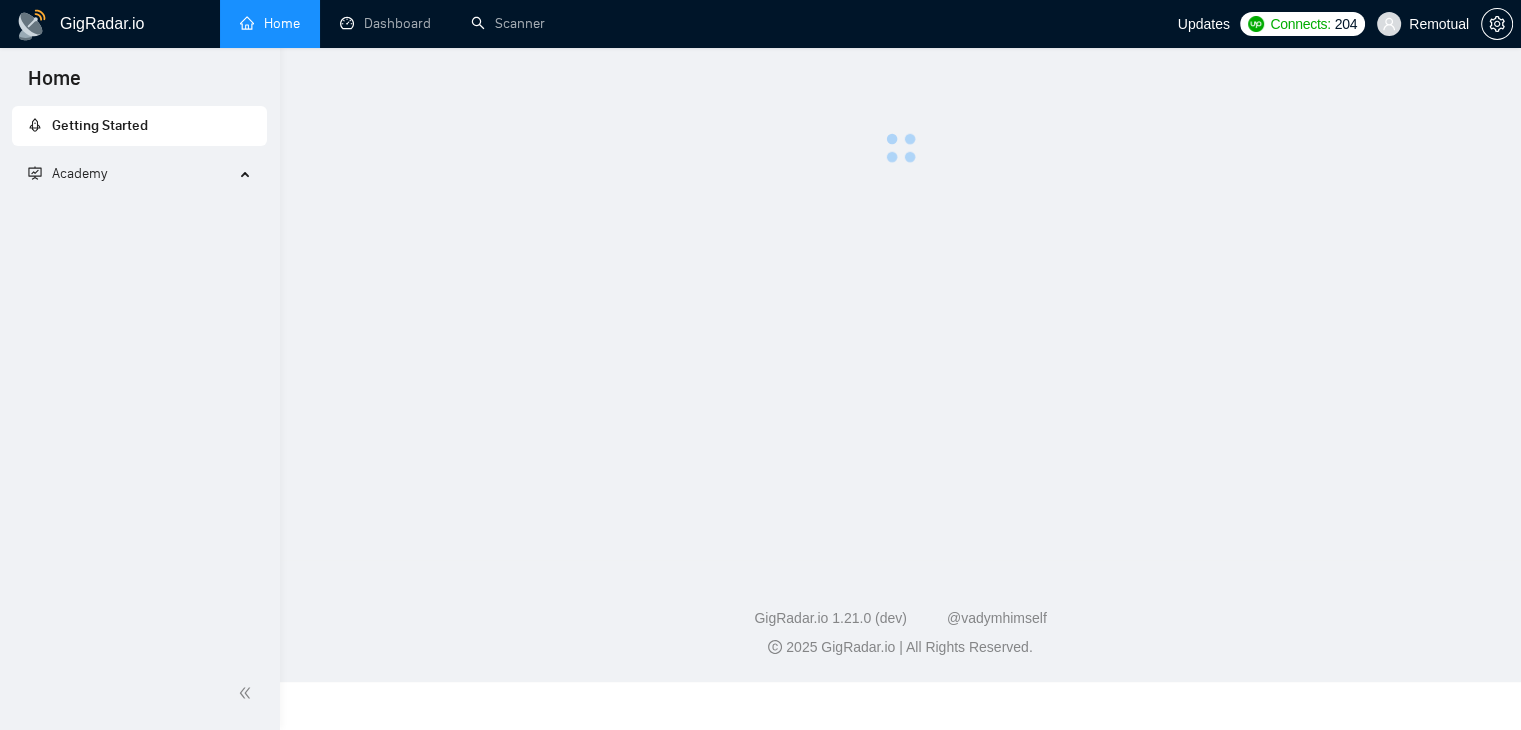 scroll, scrollTop: 0, scrollLeft: 0, axis: both 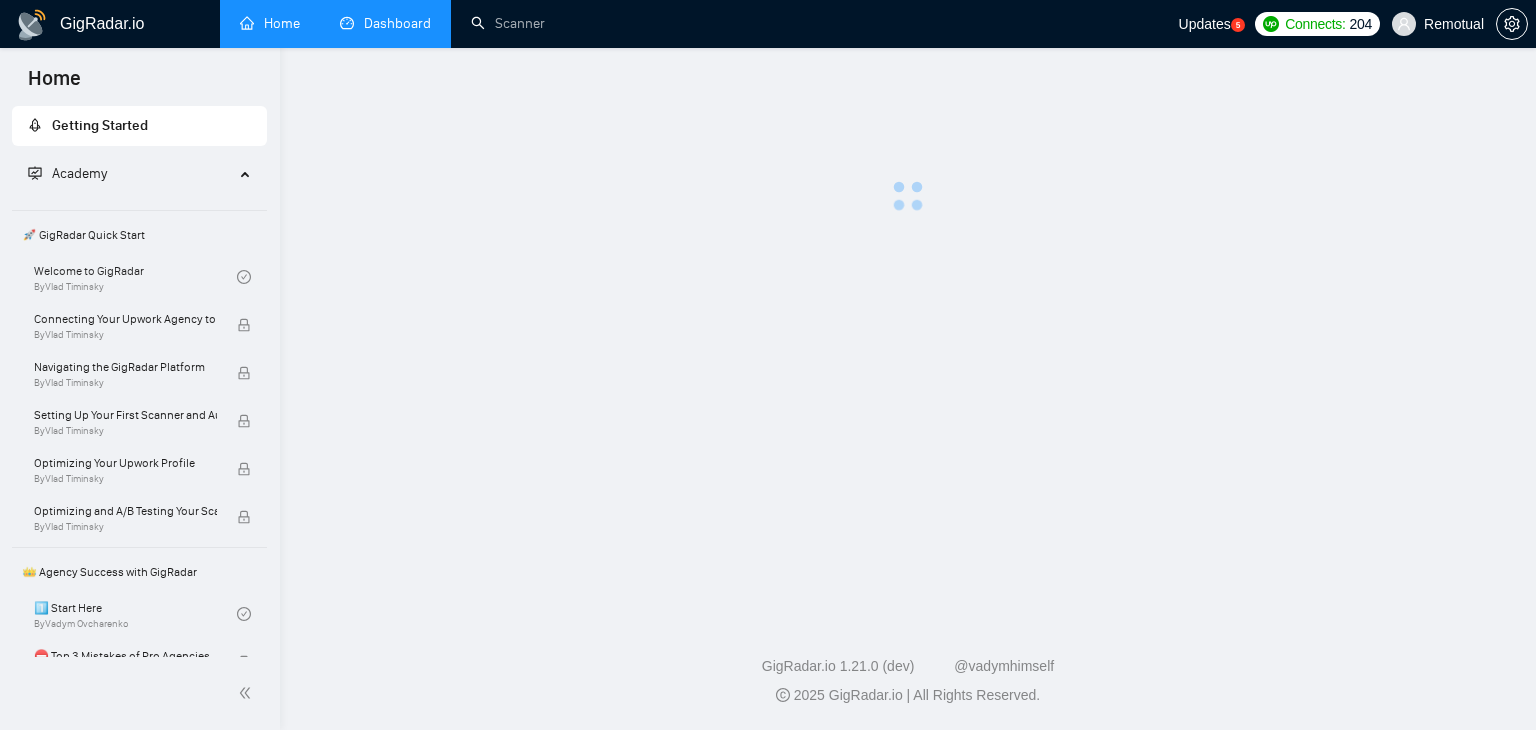 click on "Dashboard" at bounding box center (385, 23) 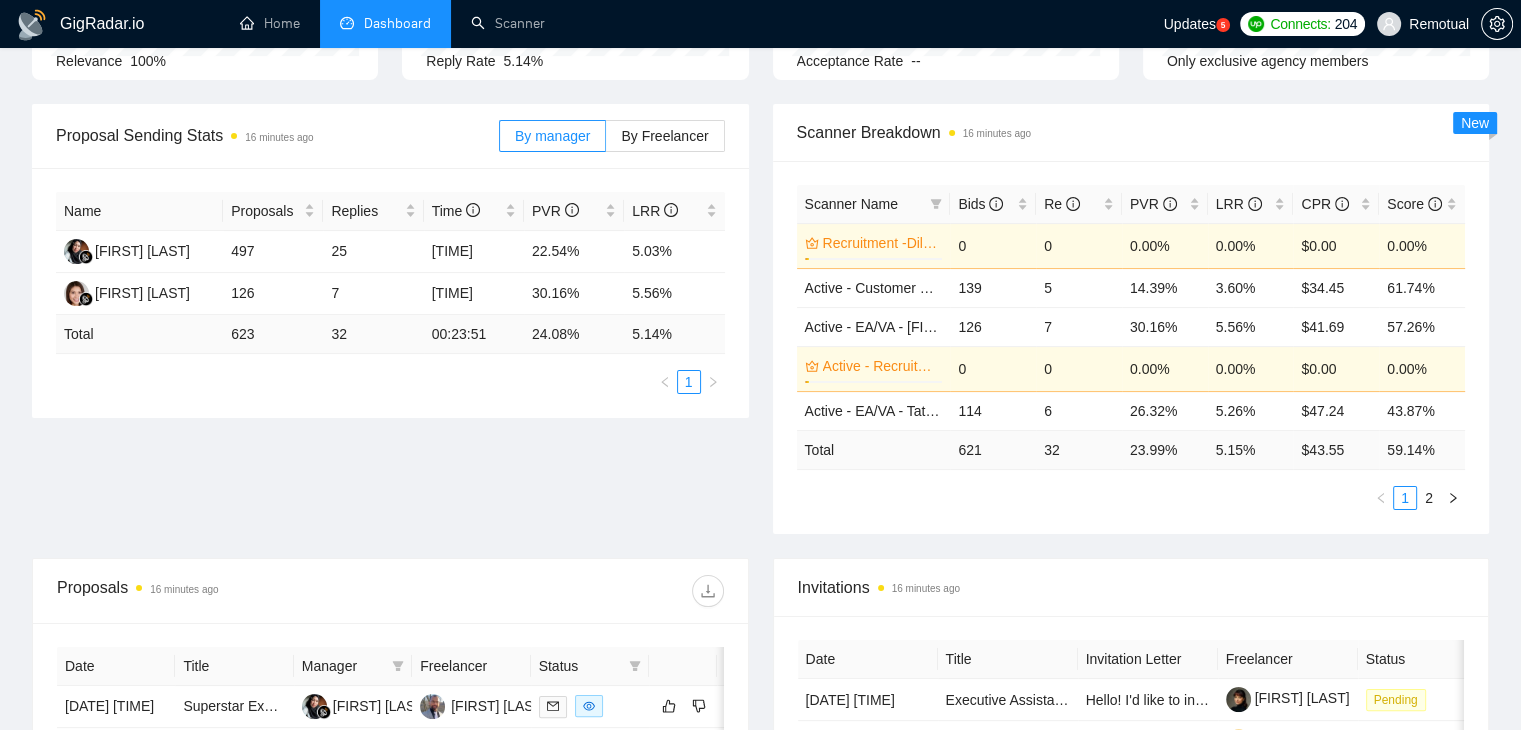 scroll, scrollTop: 213, scrollLeft: 0, axis: vertical 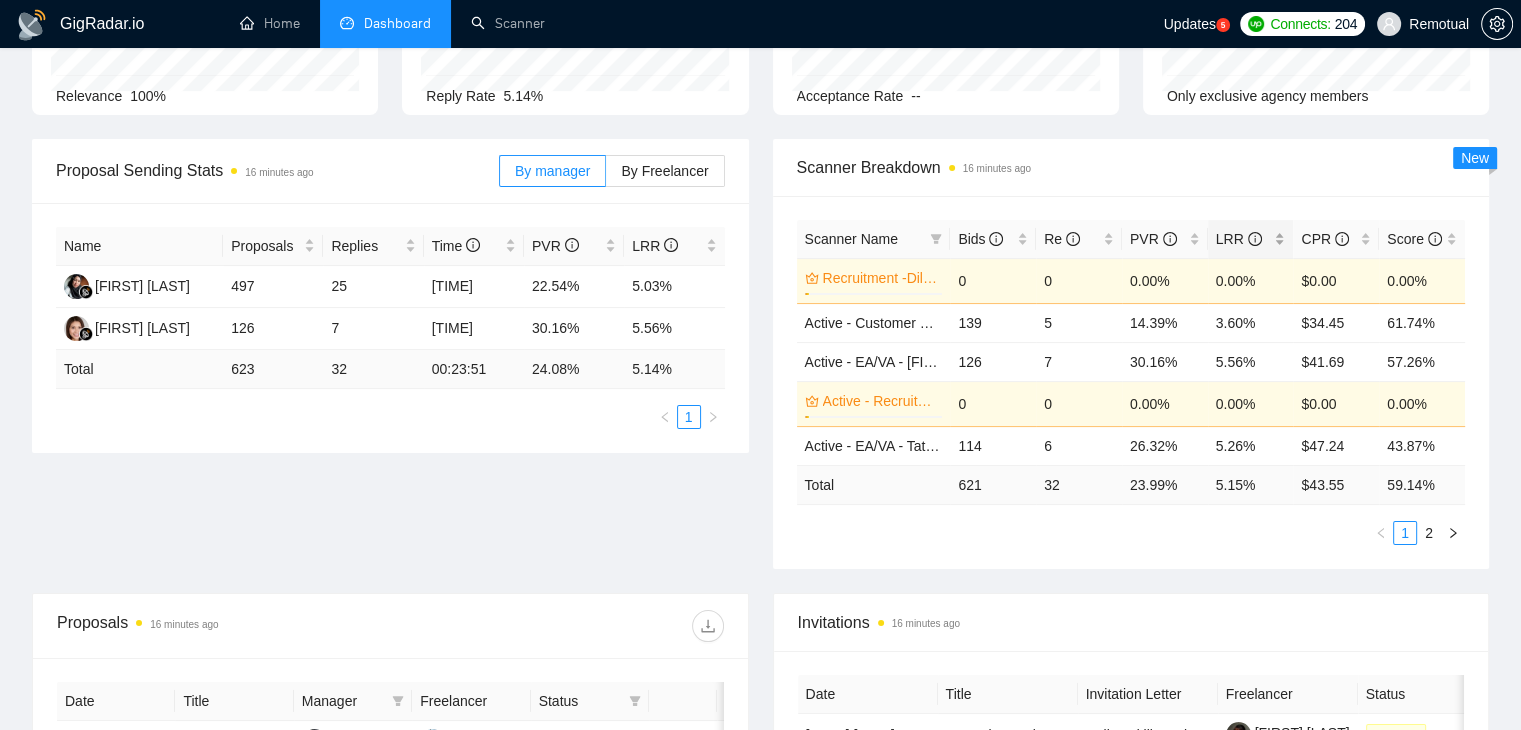 click on "LRR" at bounding box center [1251, 239] 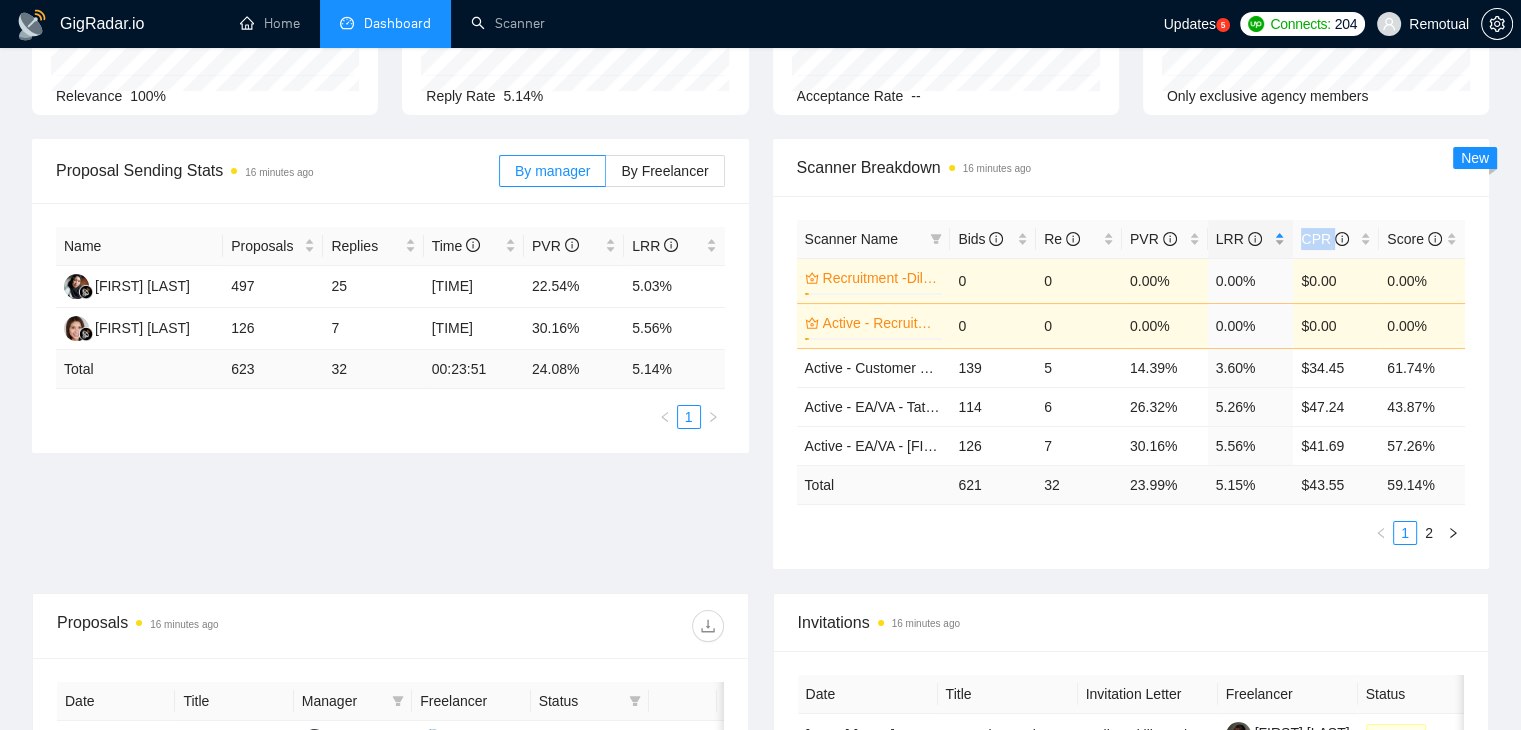 click on "LRR" at bounding box center (1251, 239) 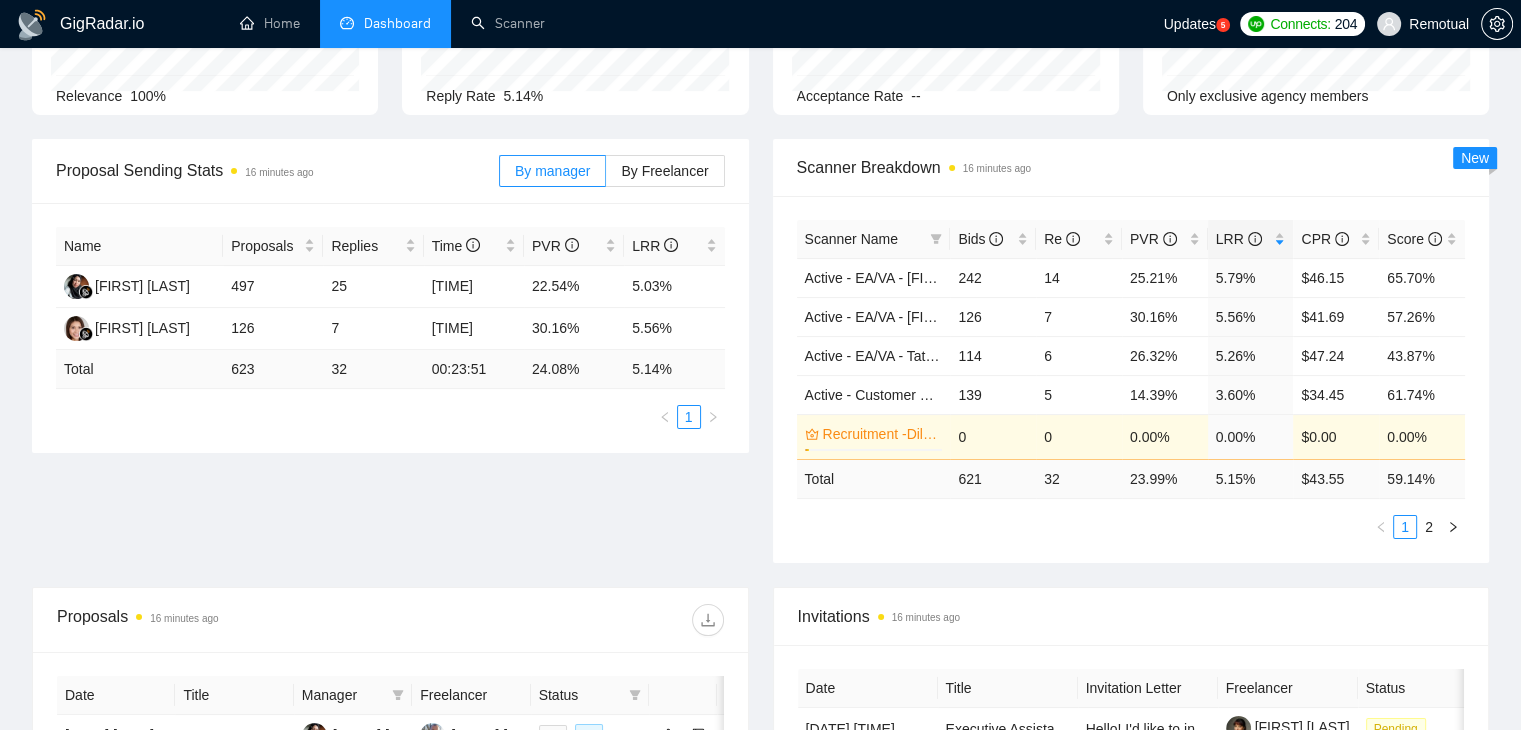 click on "Scanner Breakdown 16 minutes ago" at bounding box center (1131, 167) 